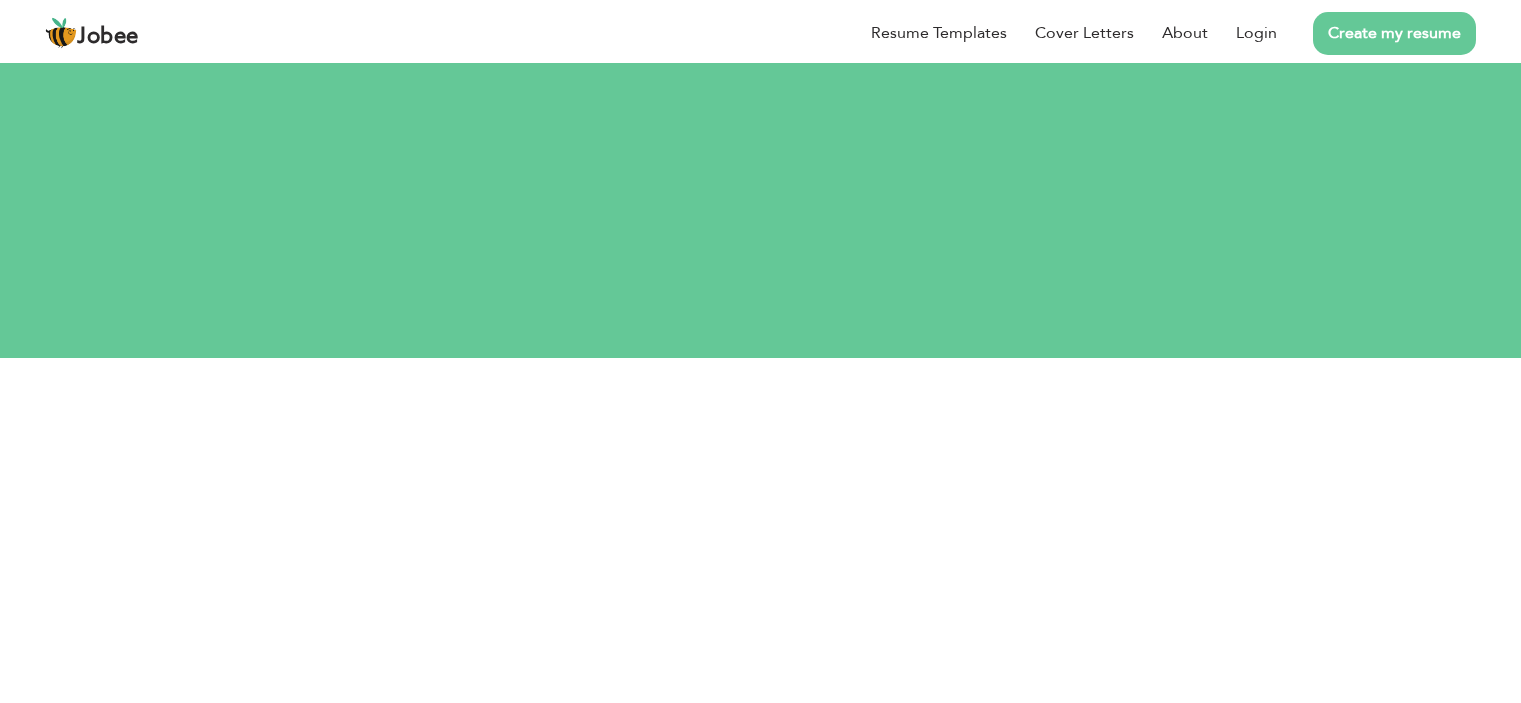 scroll, scrollTop: 0, scrollLeft: 0, axis: both 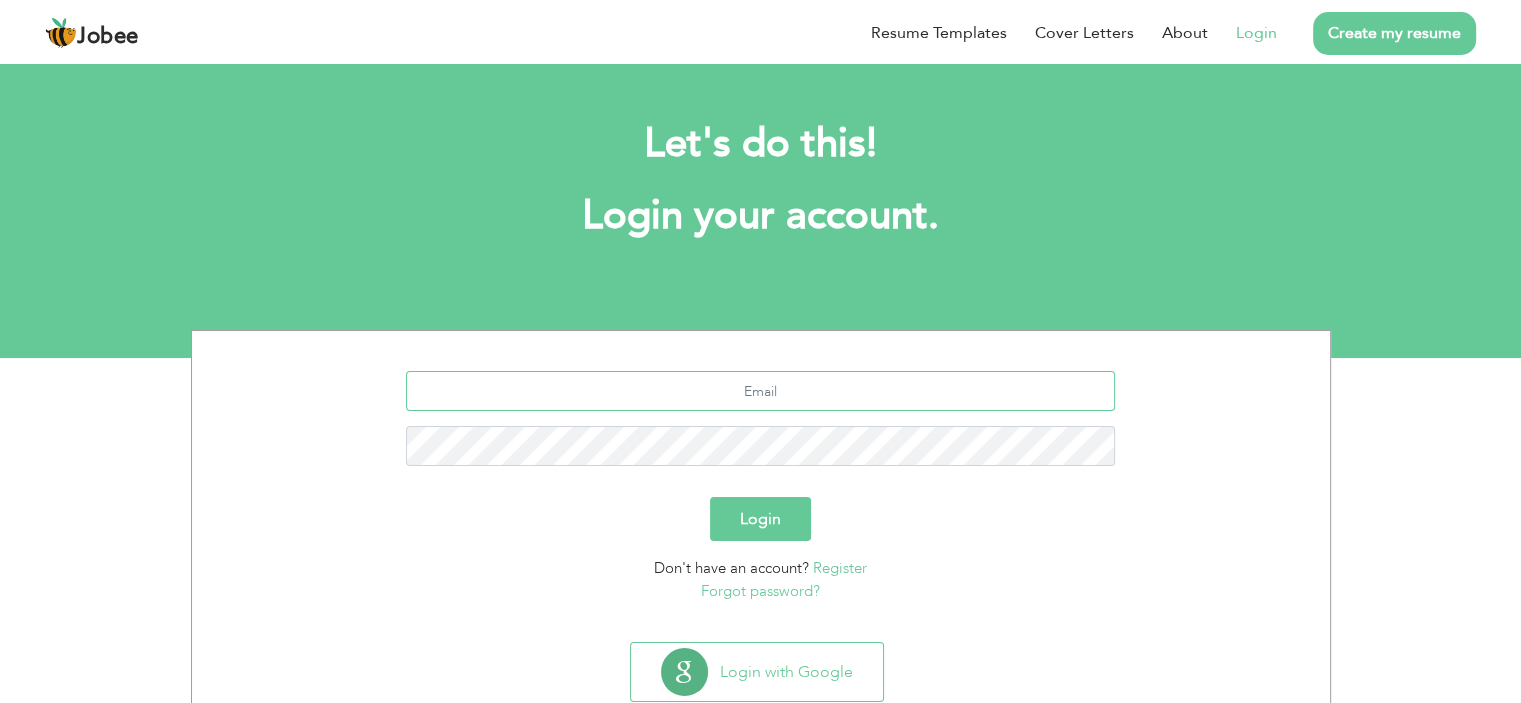 click at bounding box center [760, 391] 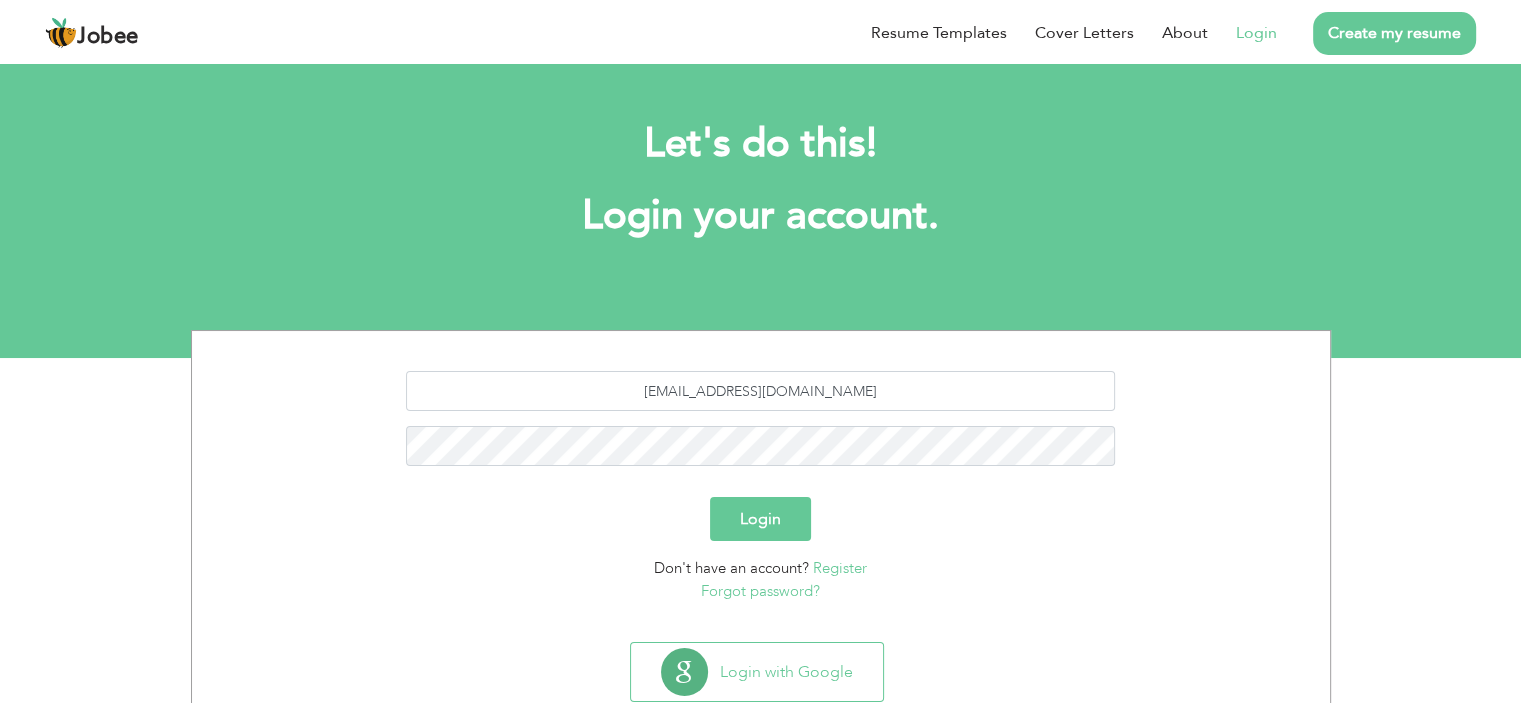 click on "Login" at bounding box center (760, 519) 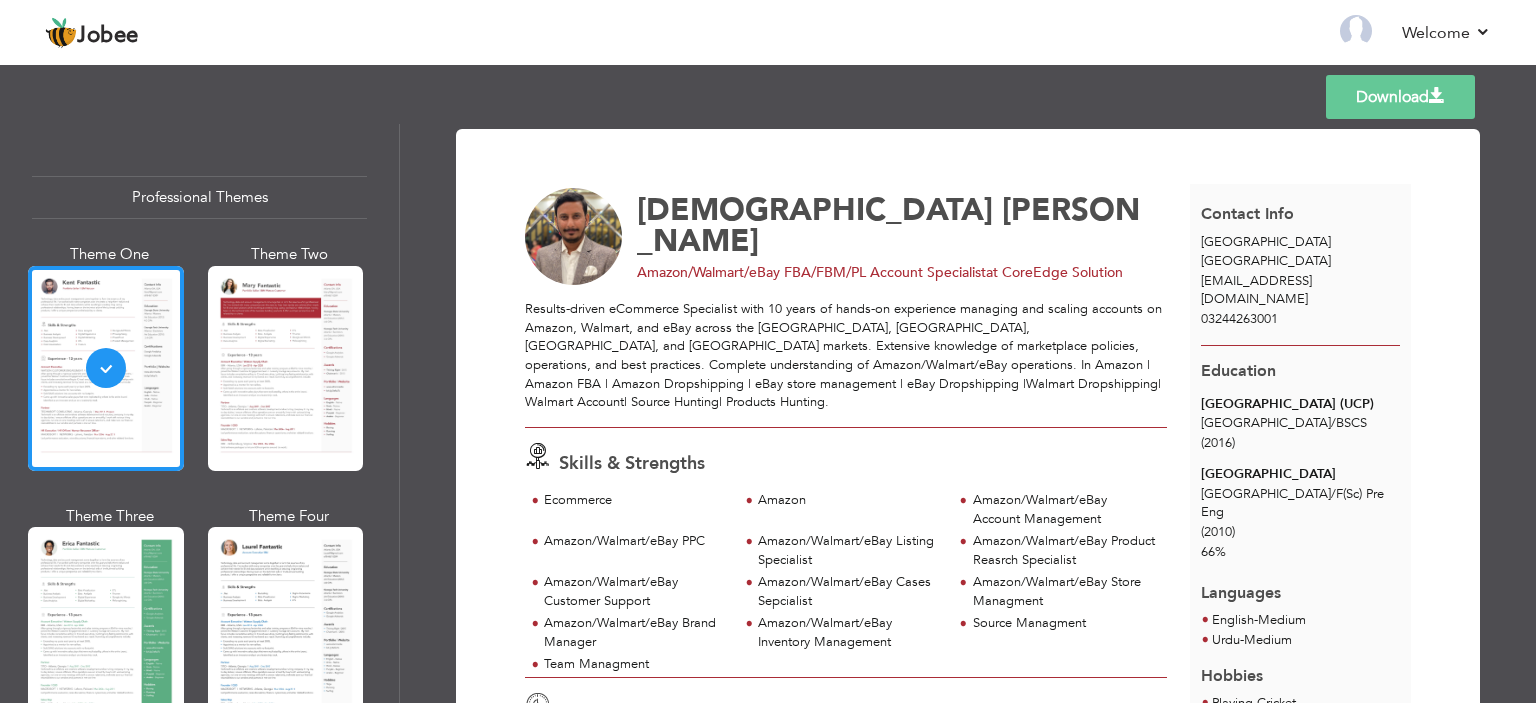 scroll, scrollTop: 0, scrollLeft: 0, axis: both 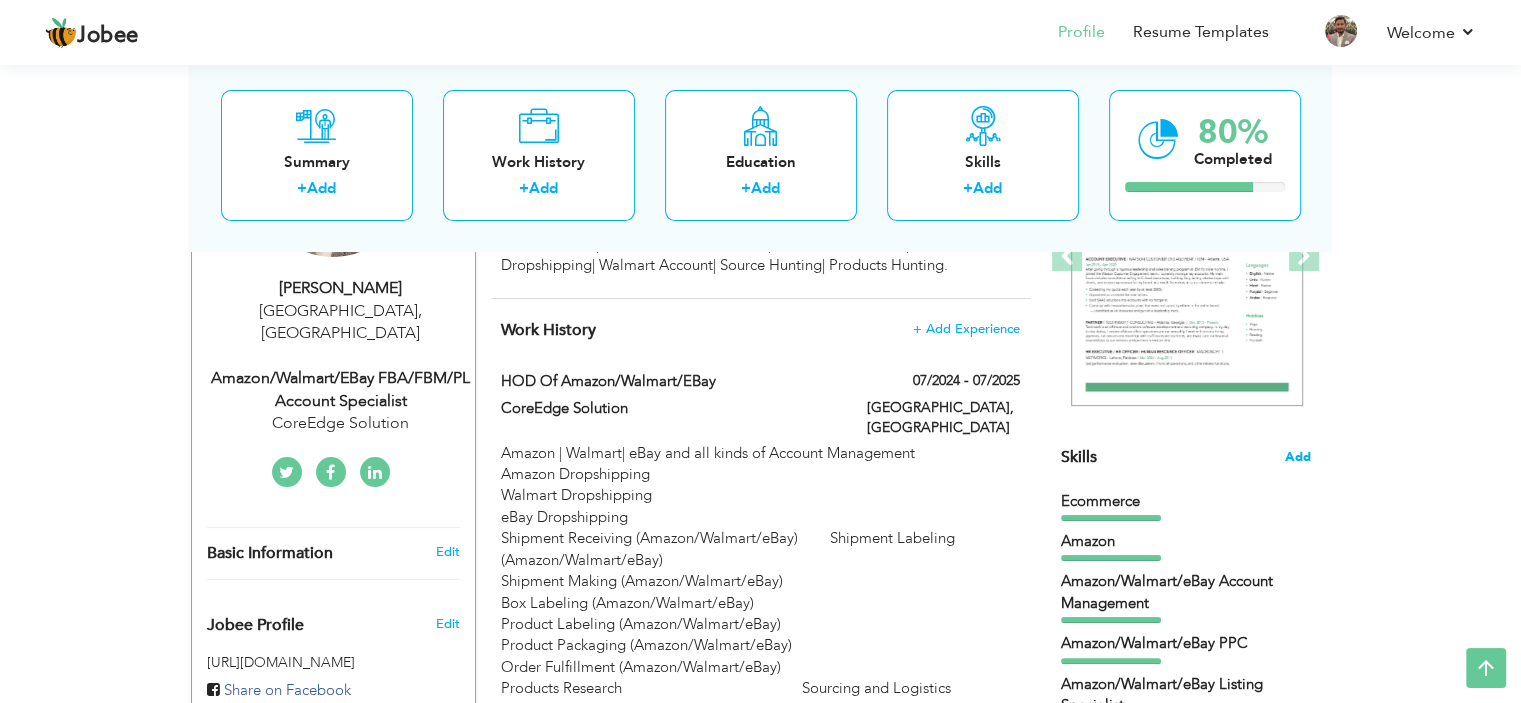 click on "Add" at bounding box center (1298, 457) 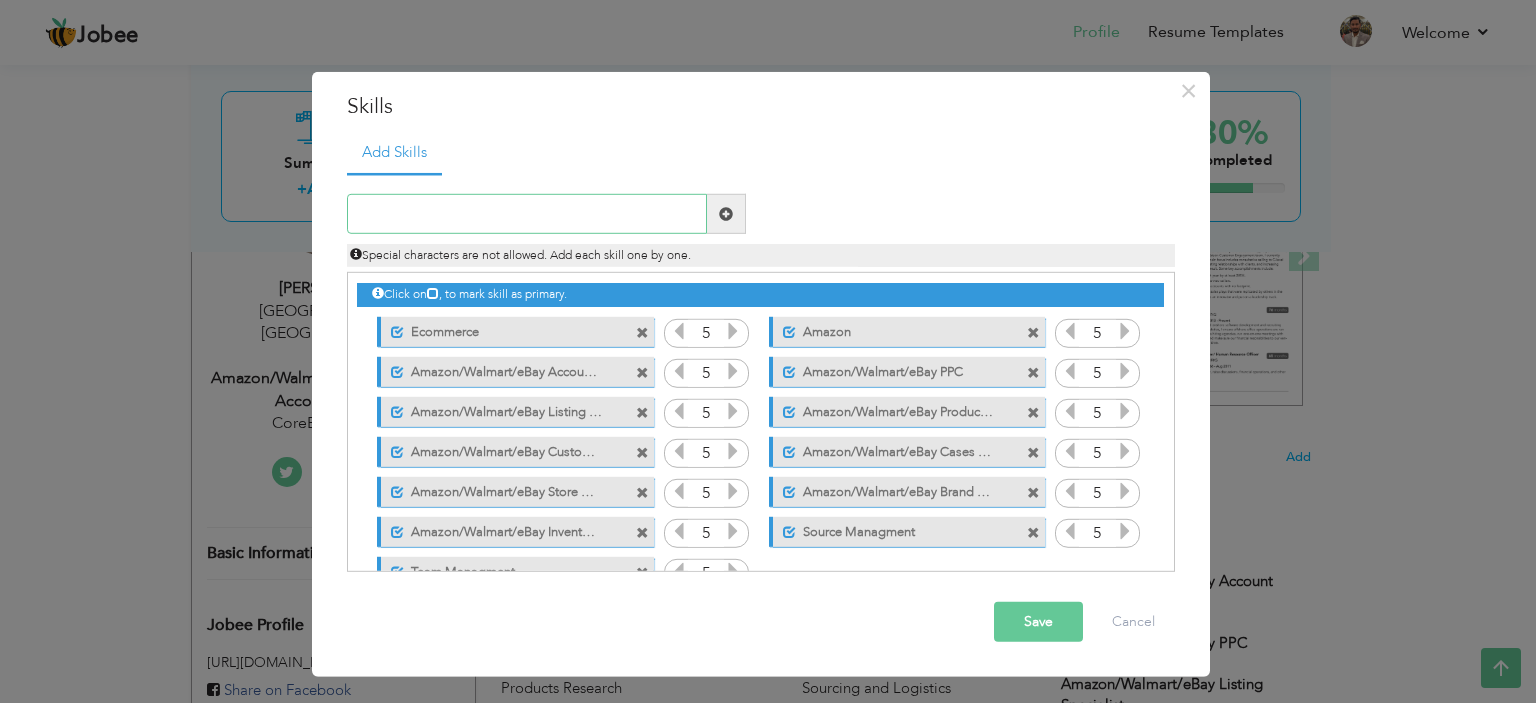 click at bounding box center [527, 214] 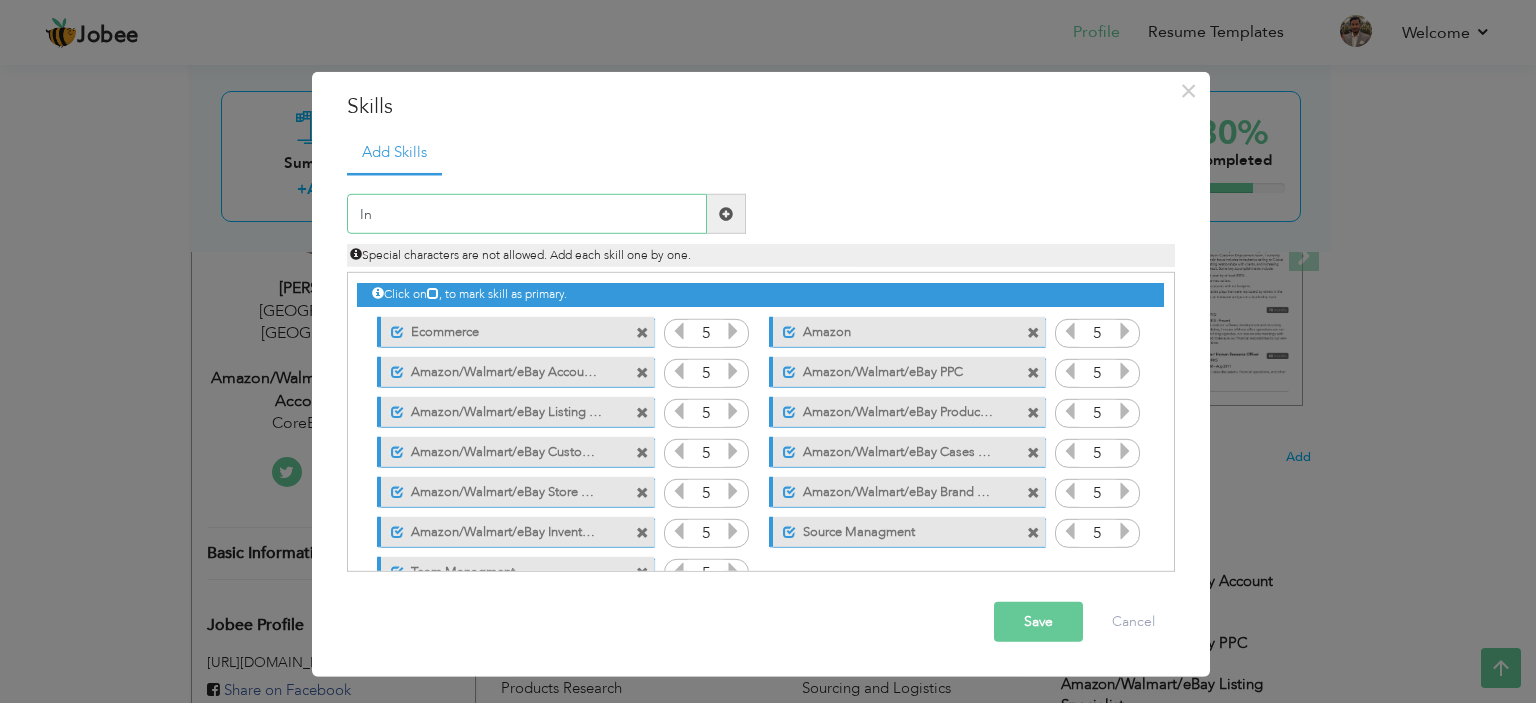 type on "I" 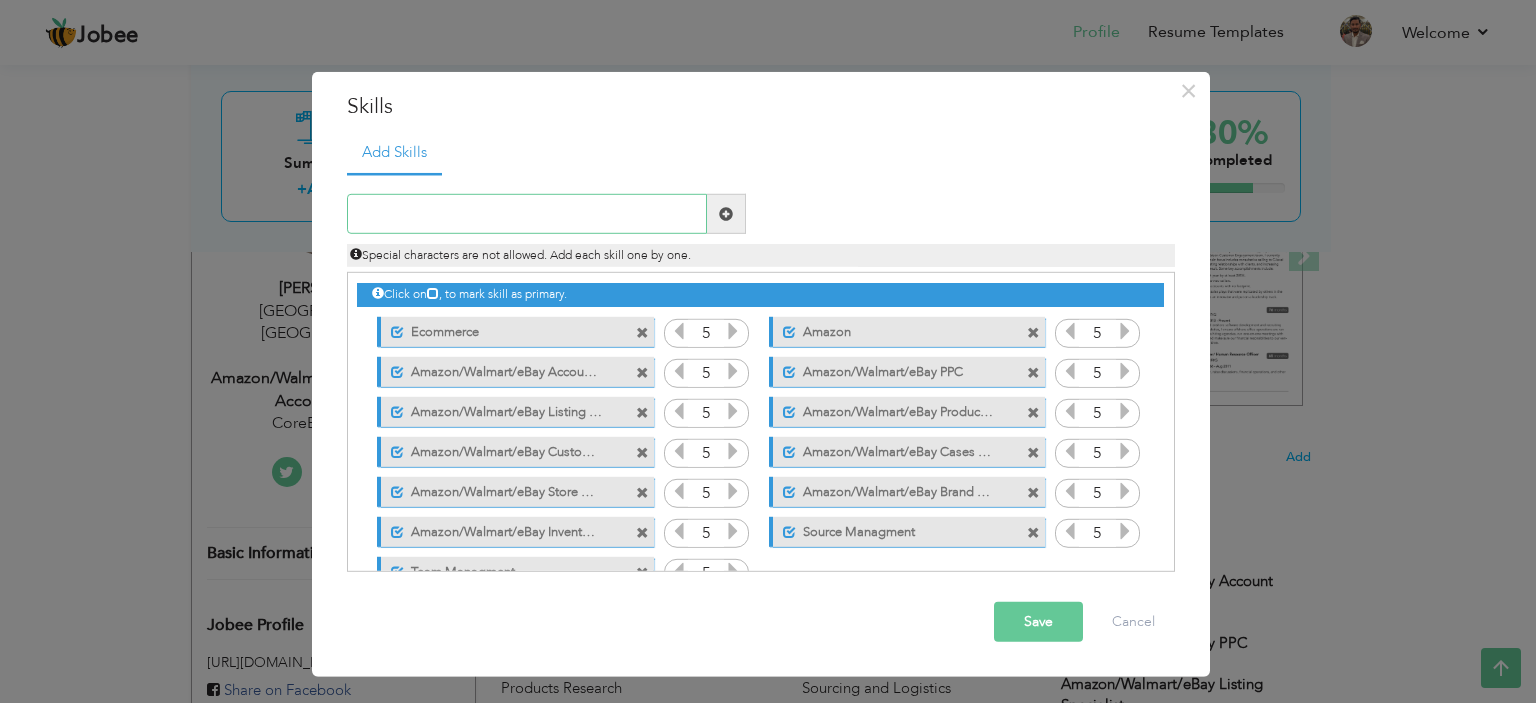 type on "A" 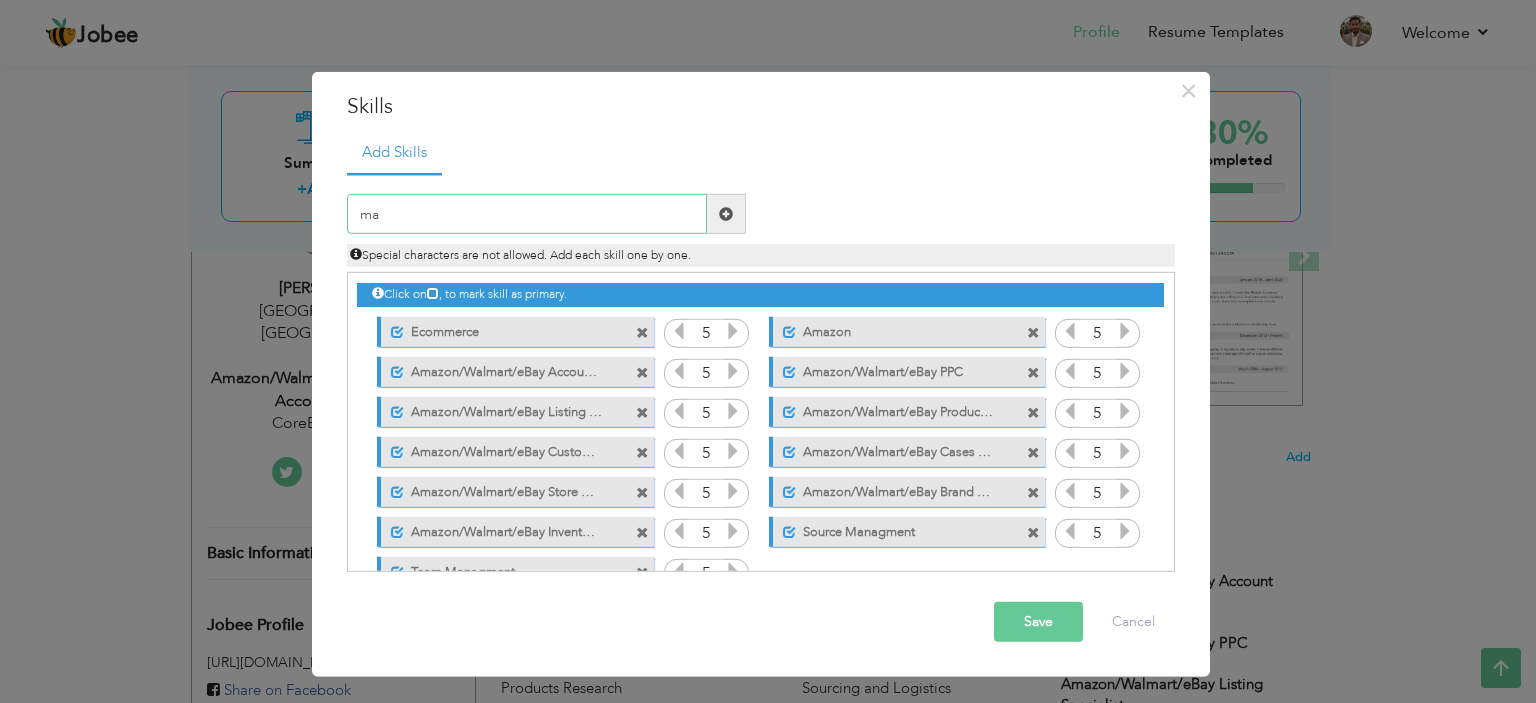 type on "m" 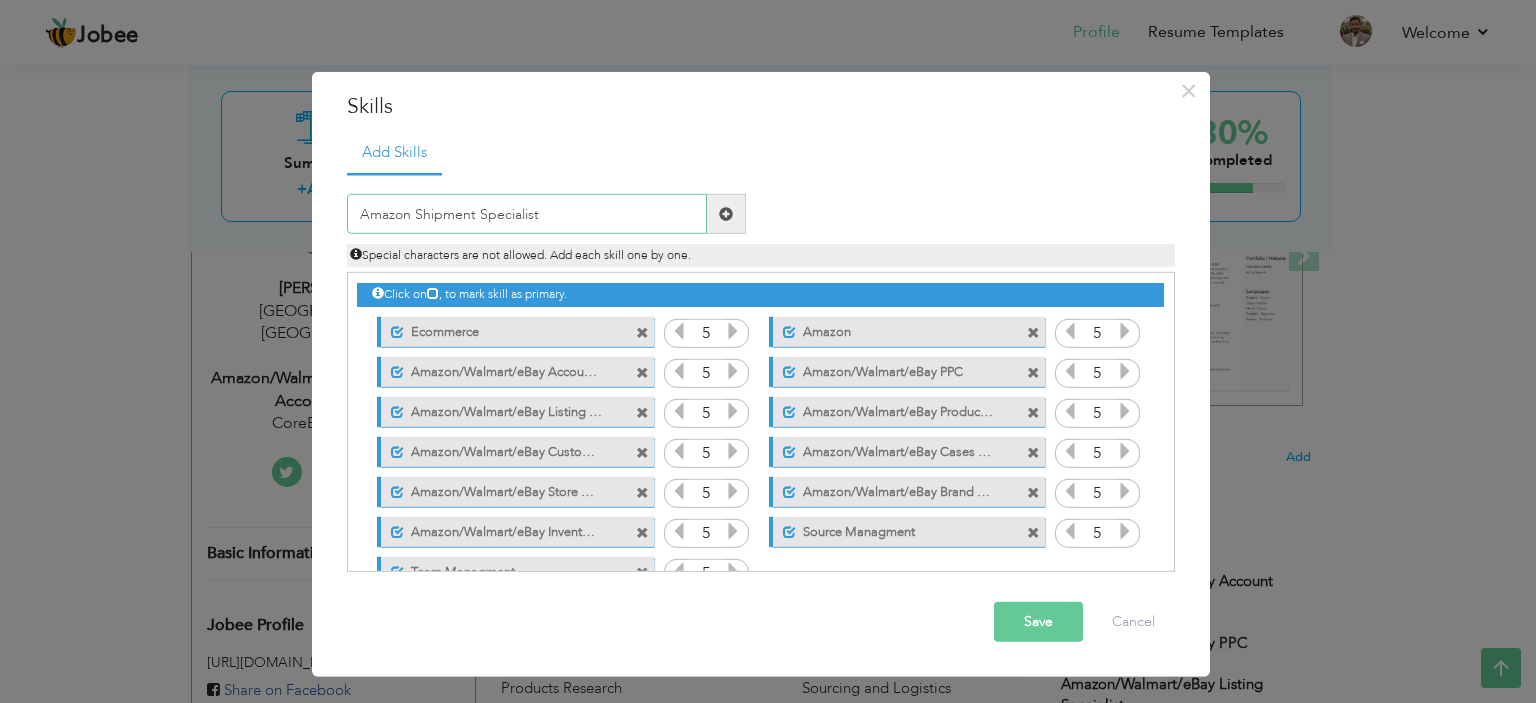 type on "Amazon Shipment Specialist" 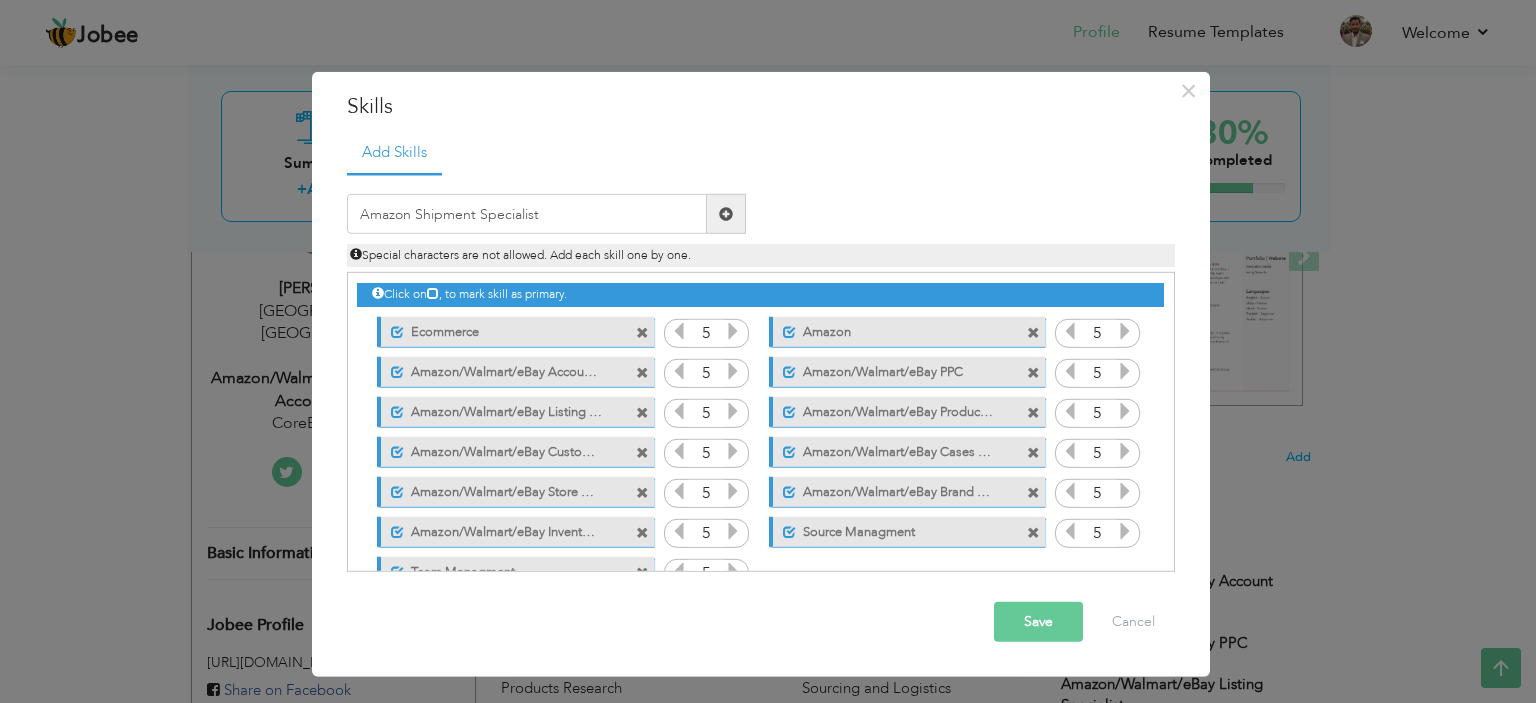 click at bounding box center (726, 214) 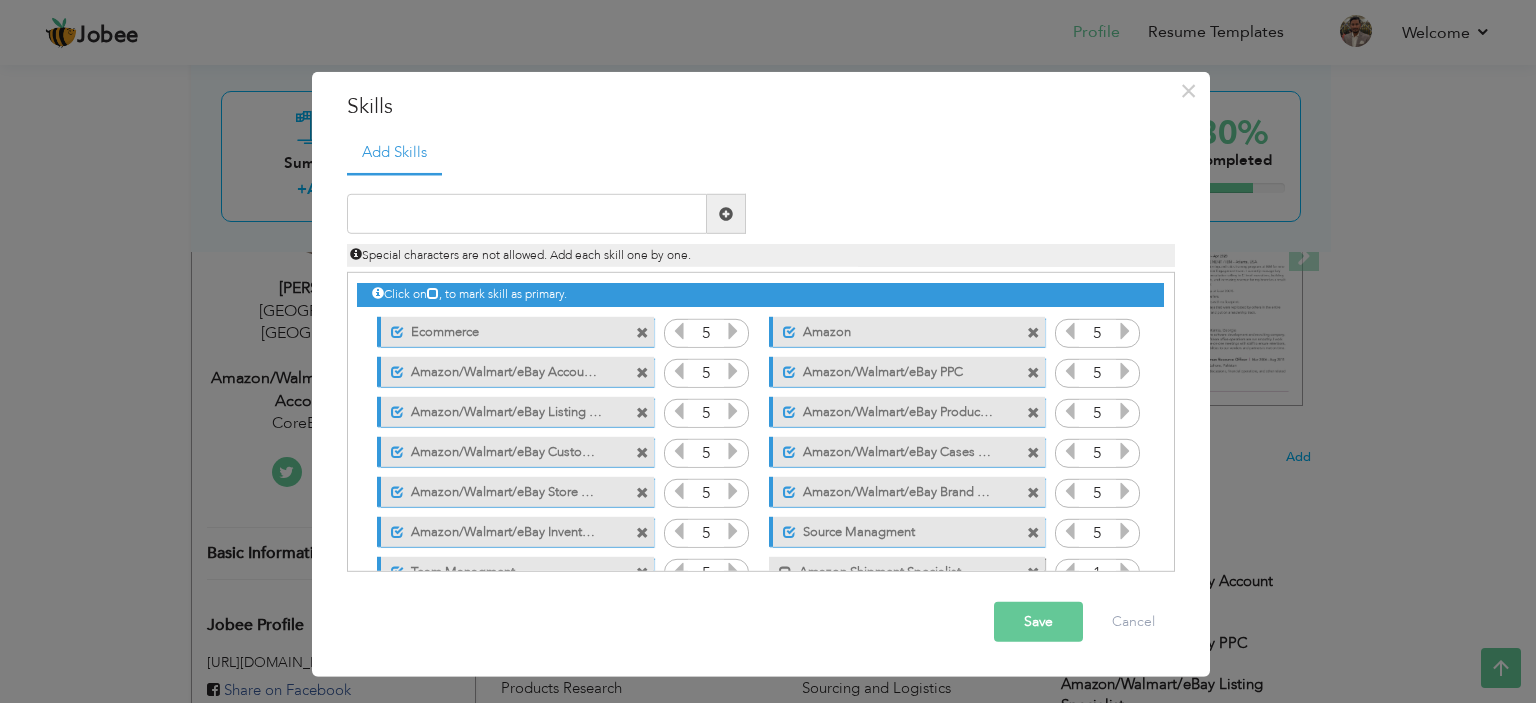 drag, startPoint x: 1167, startPoint y: 348, endPoint x: 1182, endPoint y: 475, distance: 127.88276 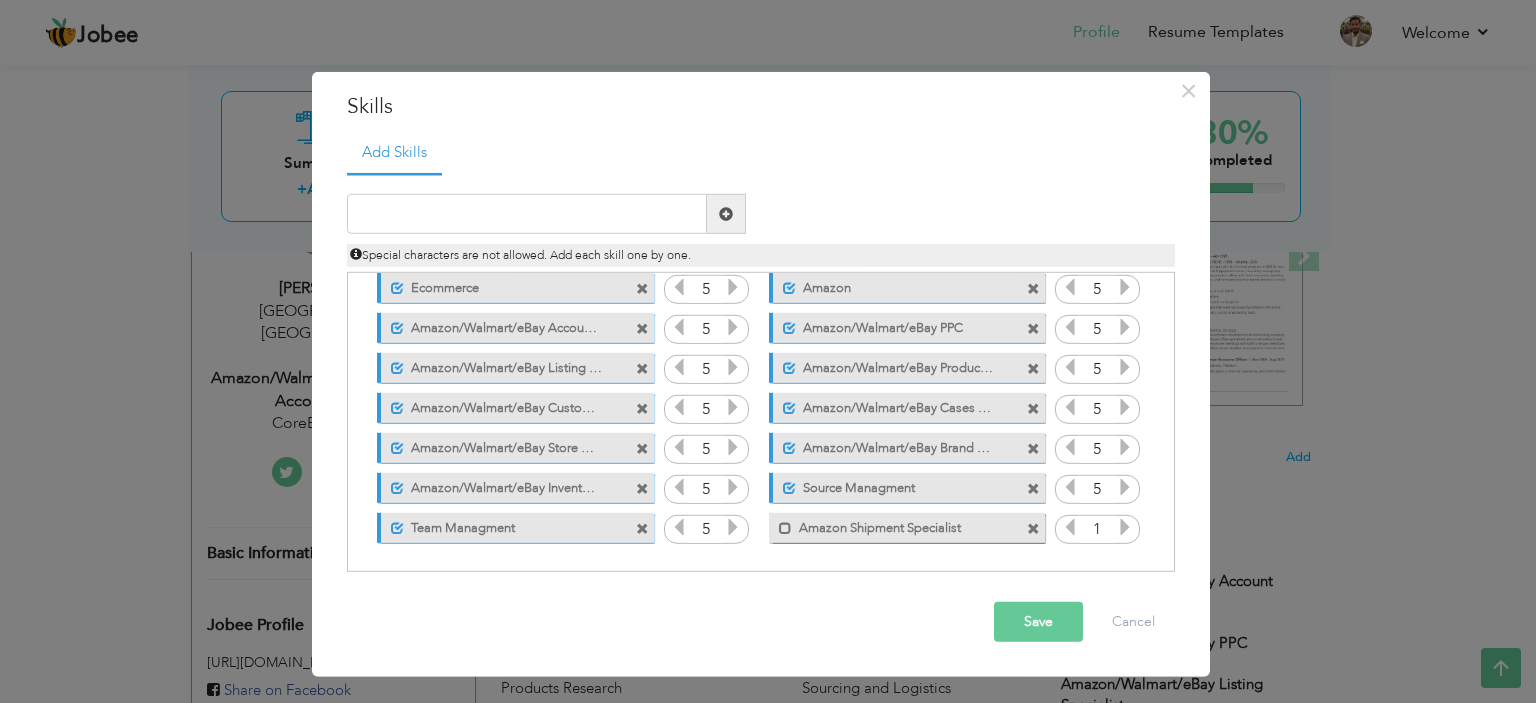 click at bounding box center (1125, 527) 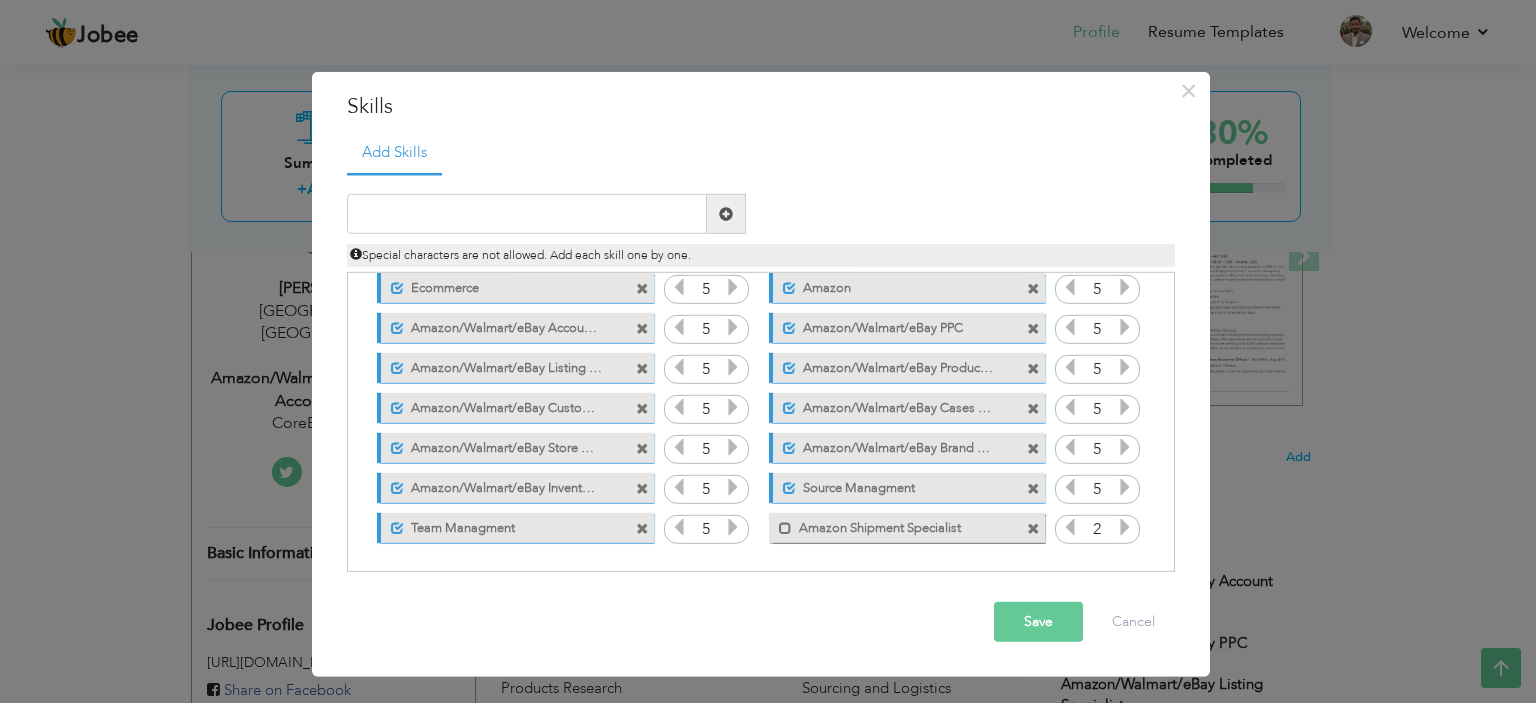 click at bounding box center (1125, 527) 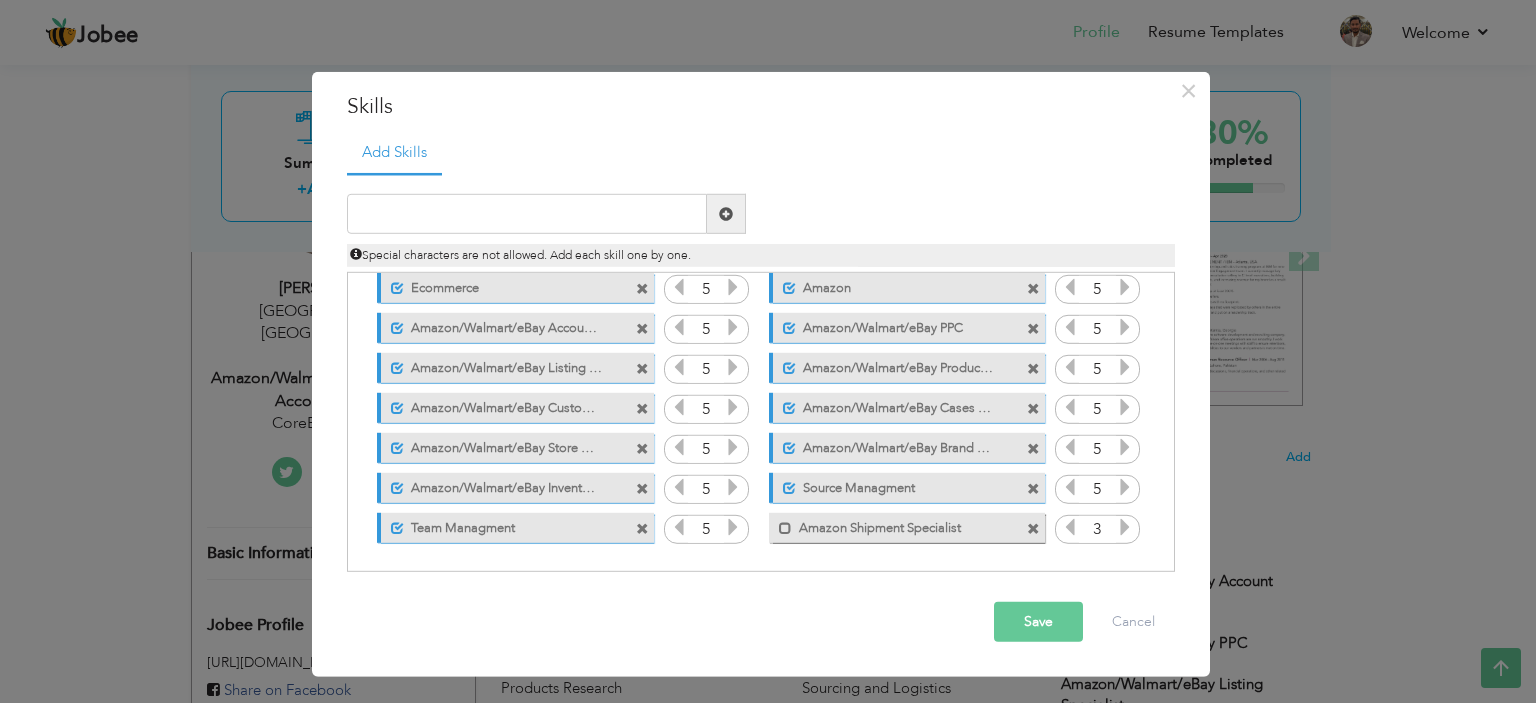 click at bounding box center (1125, 527) 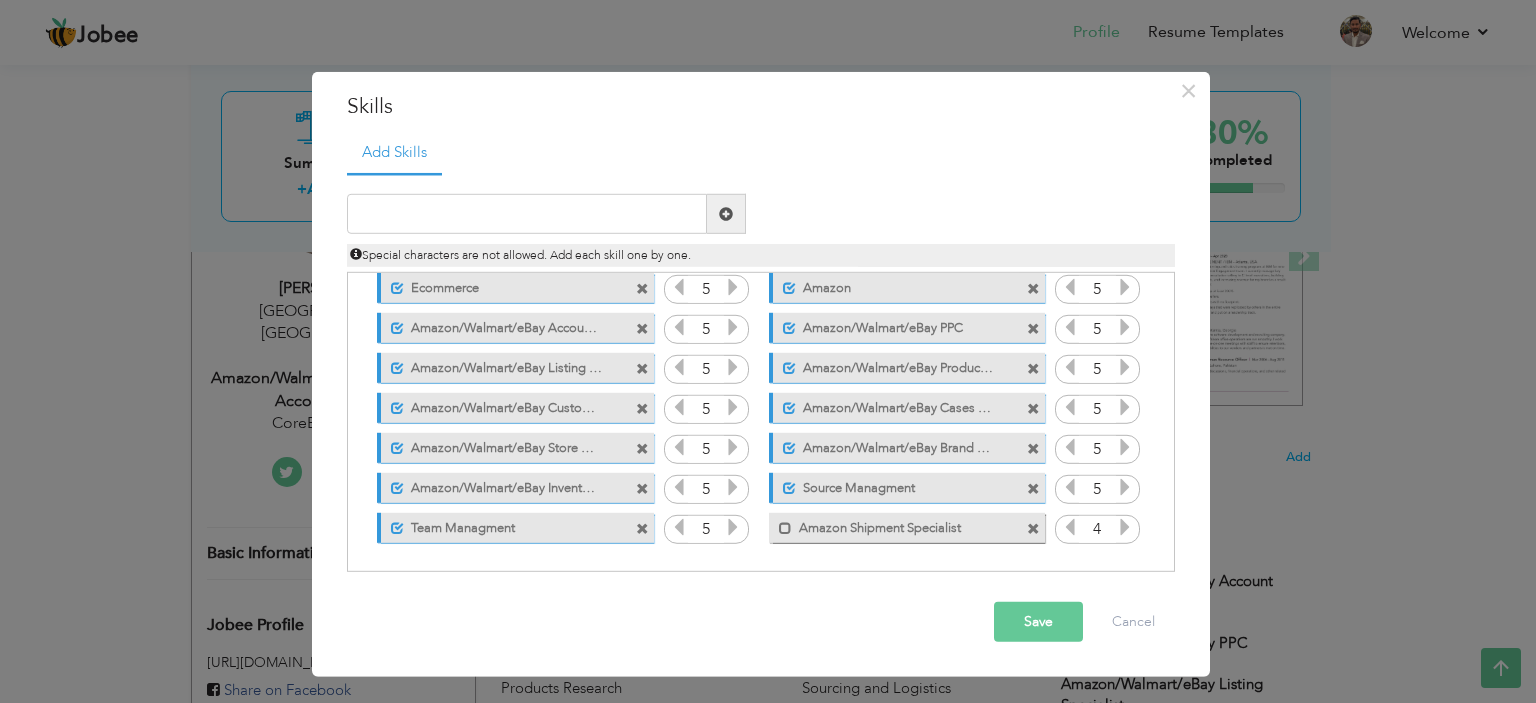 click at bounding box center (1125, 527) 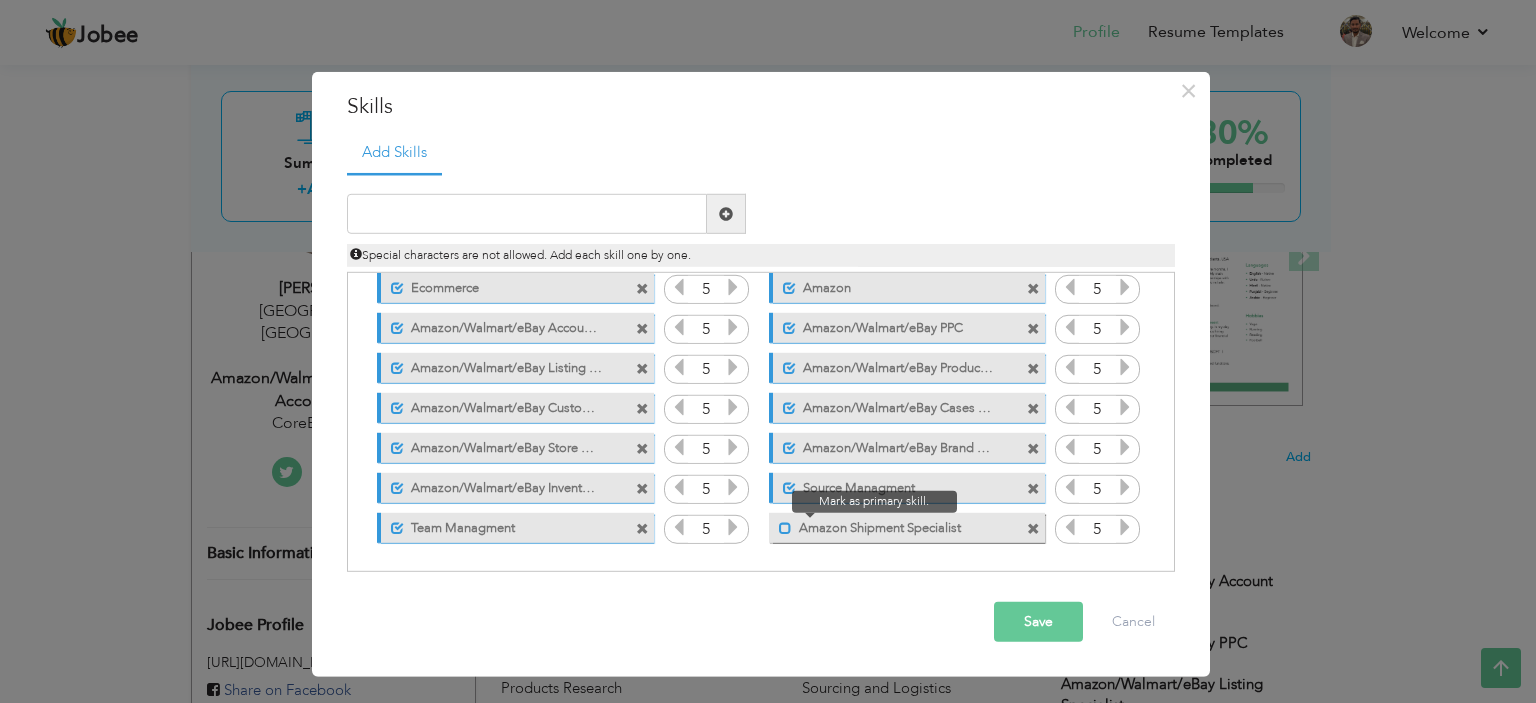 click at bounding box center [785, 527] 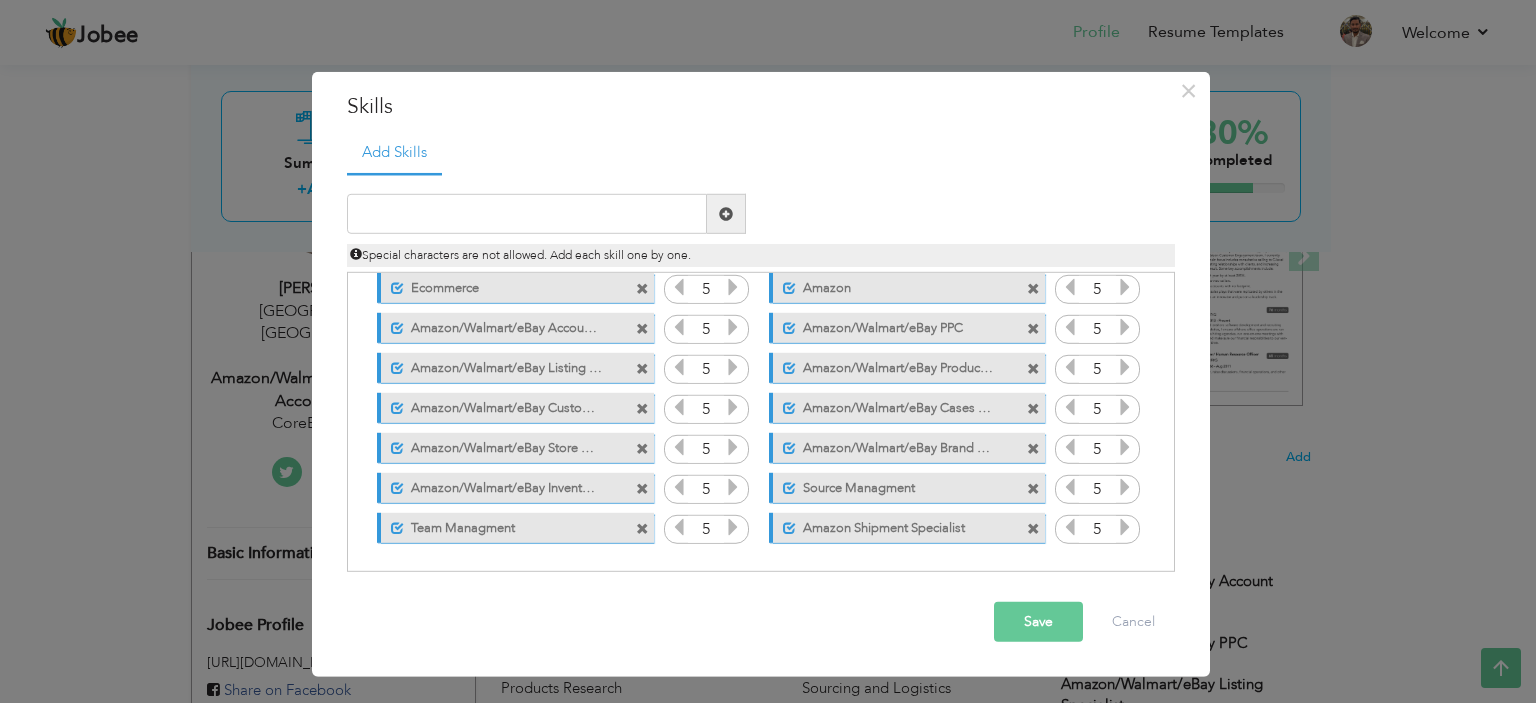 click on "Save" at bounding box center (1038, 622) 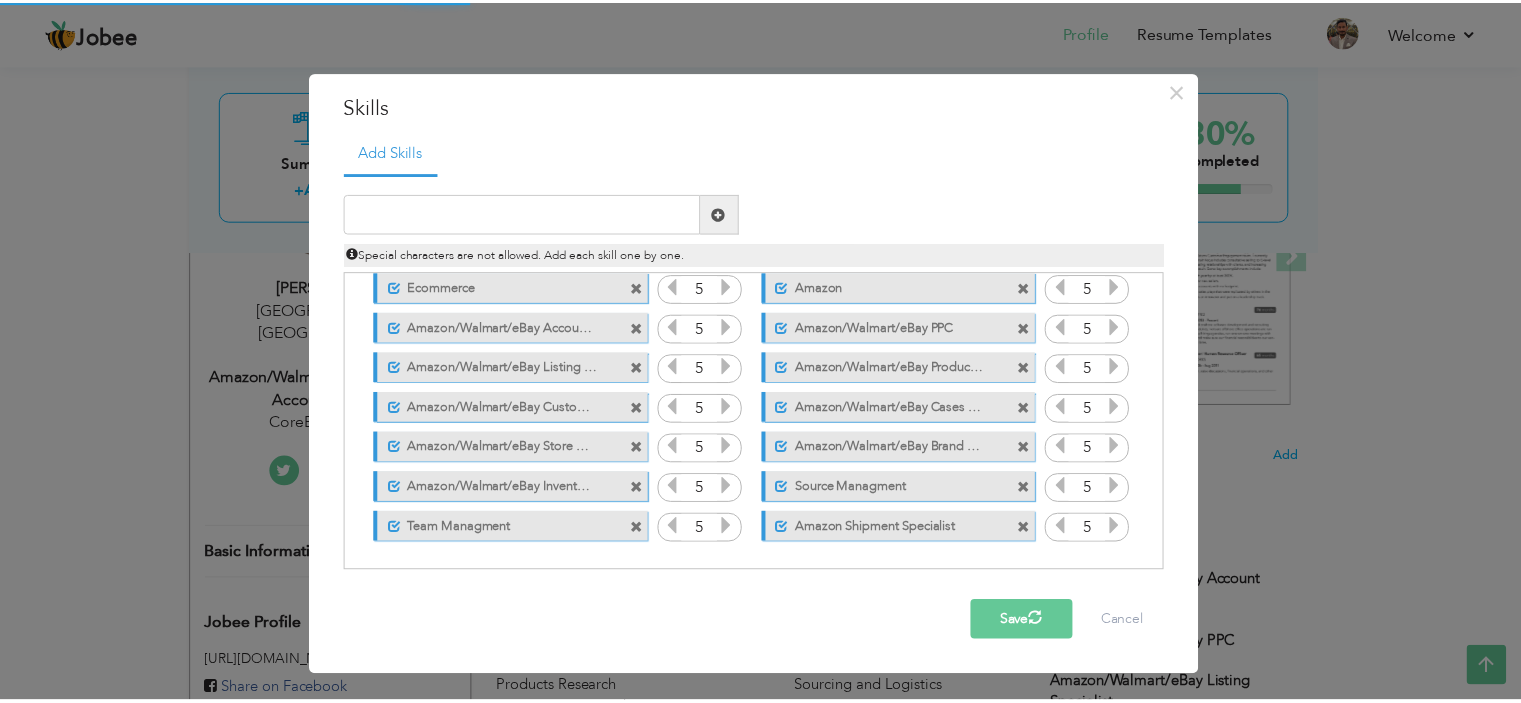 scroll, scrollTop: 0, scrollLeft: 0, axis: both 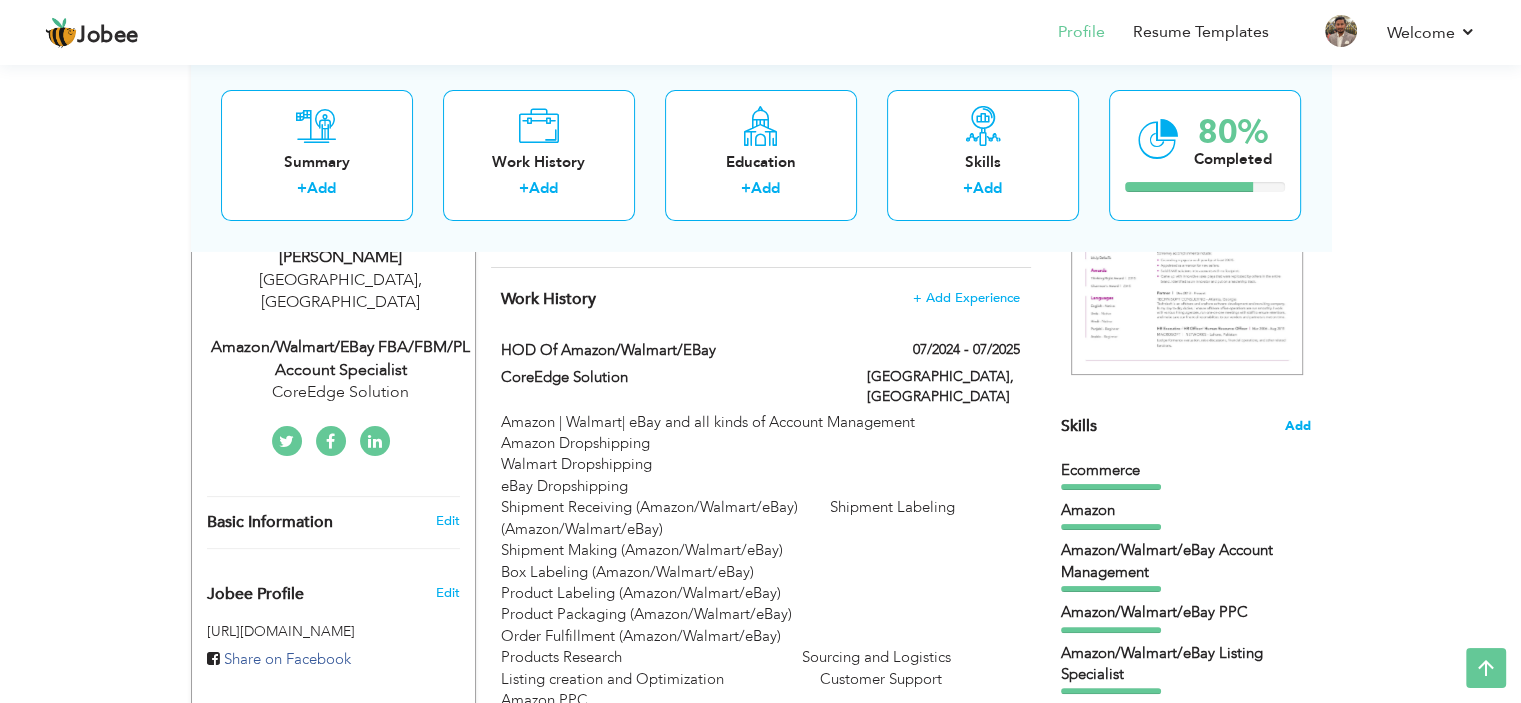 click on "Add" at bounding box center (1298, 426) 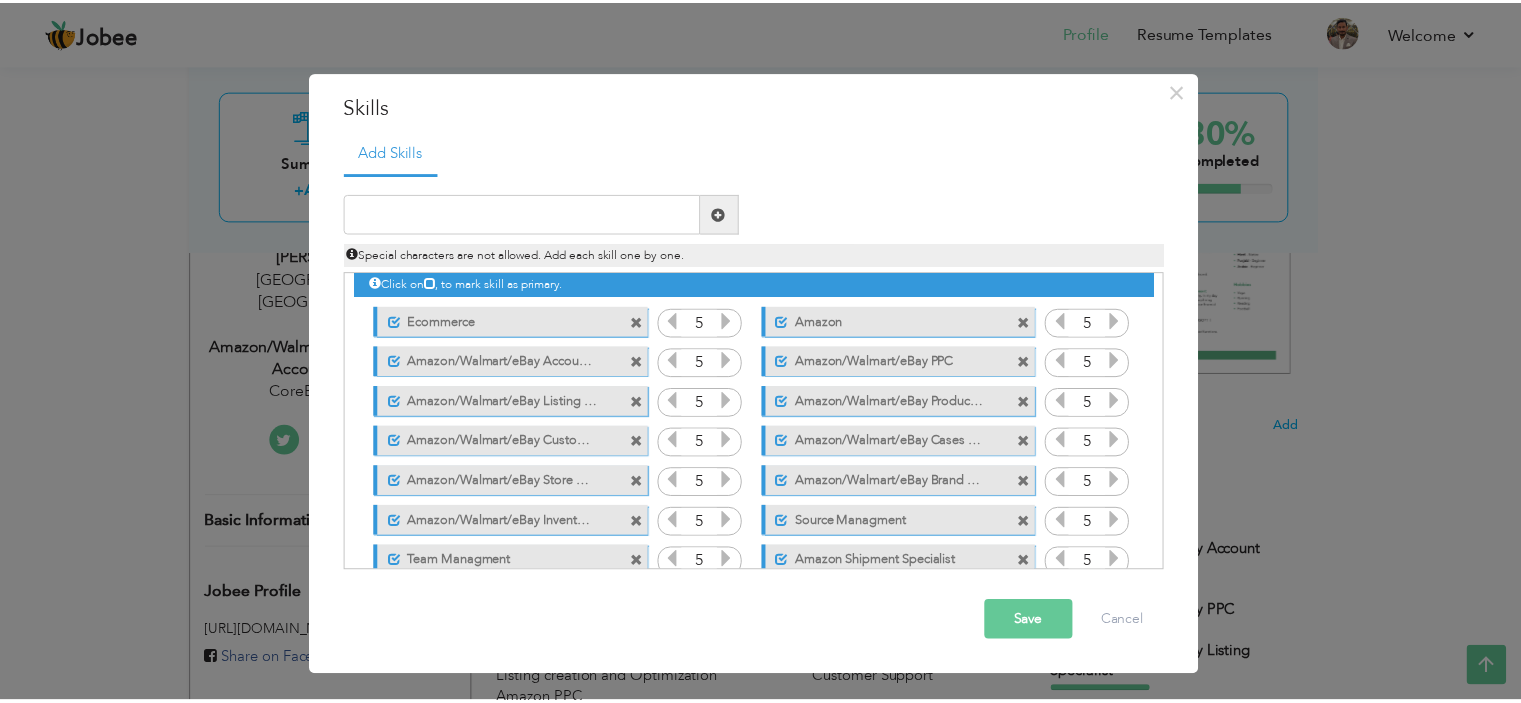 scroll, scrollTop: 0, scrollLeft: 0, axis: both 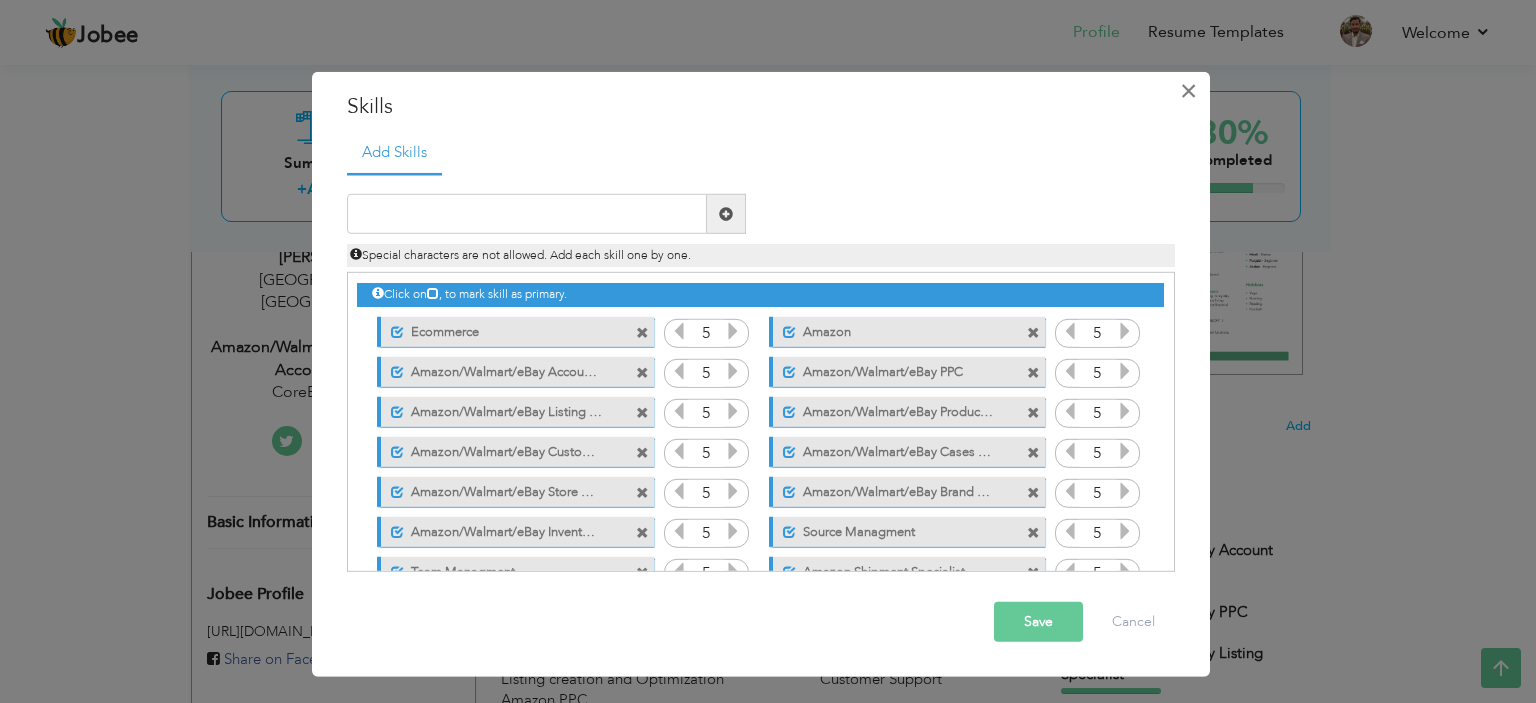 click on "×" at bounding box center (1188, 90) 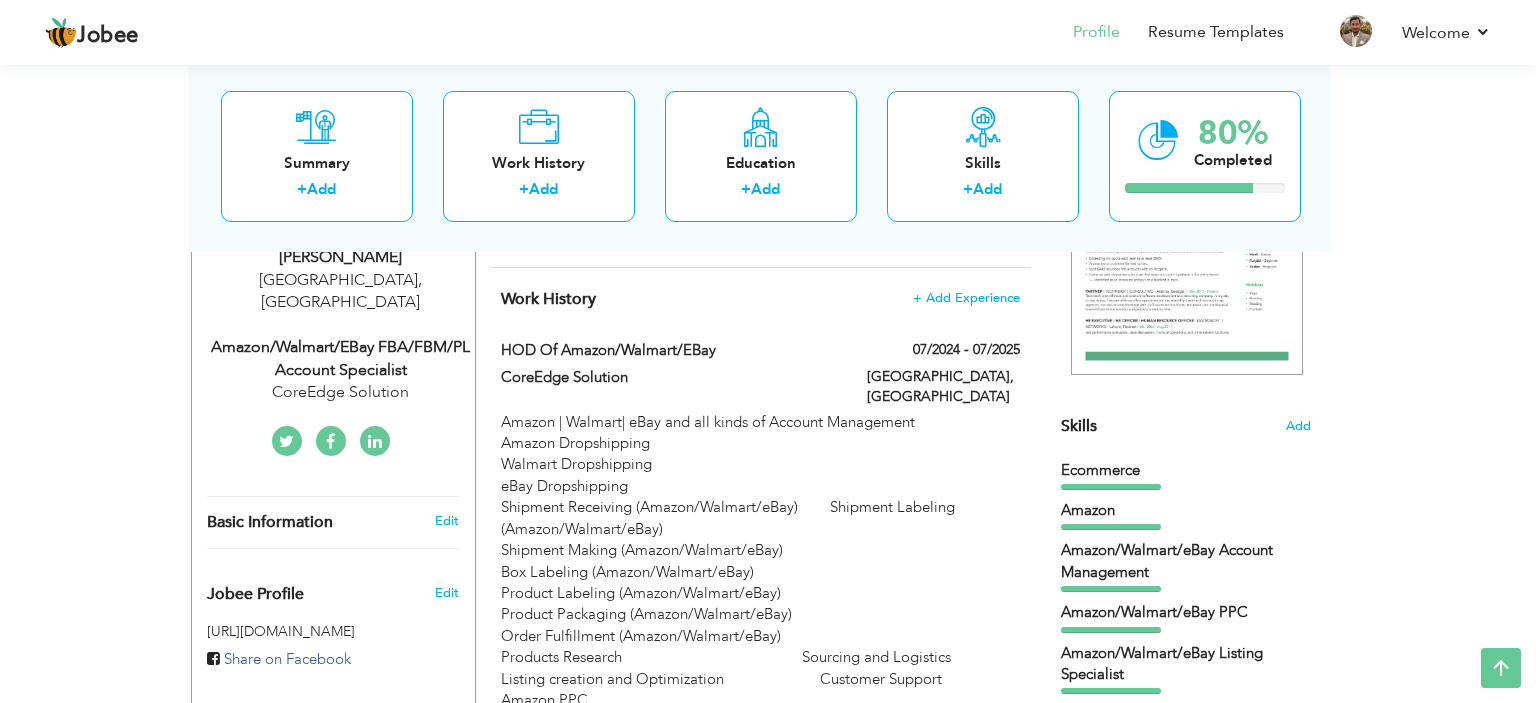 click on "Summary
+  Add
Work History
+  Add
Education
+  Add
Skills
+  Add
80%
Completed" at bounding box center (761, 155) 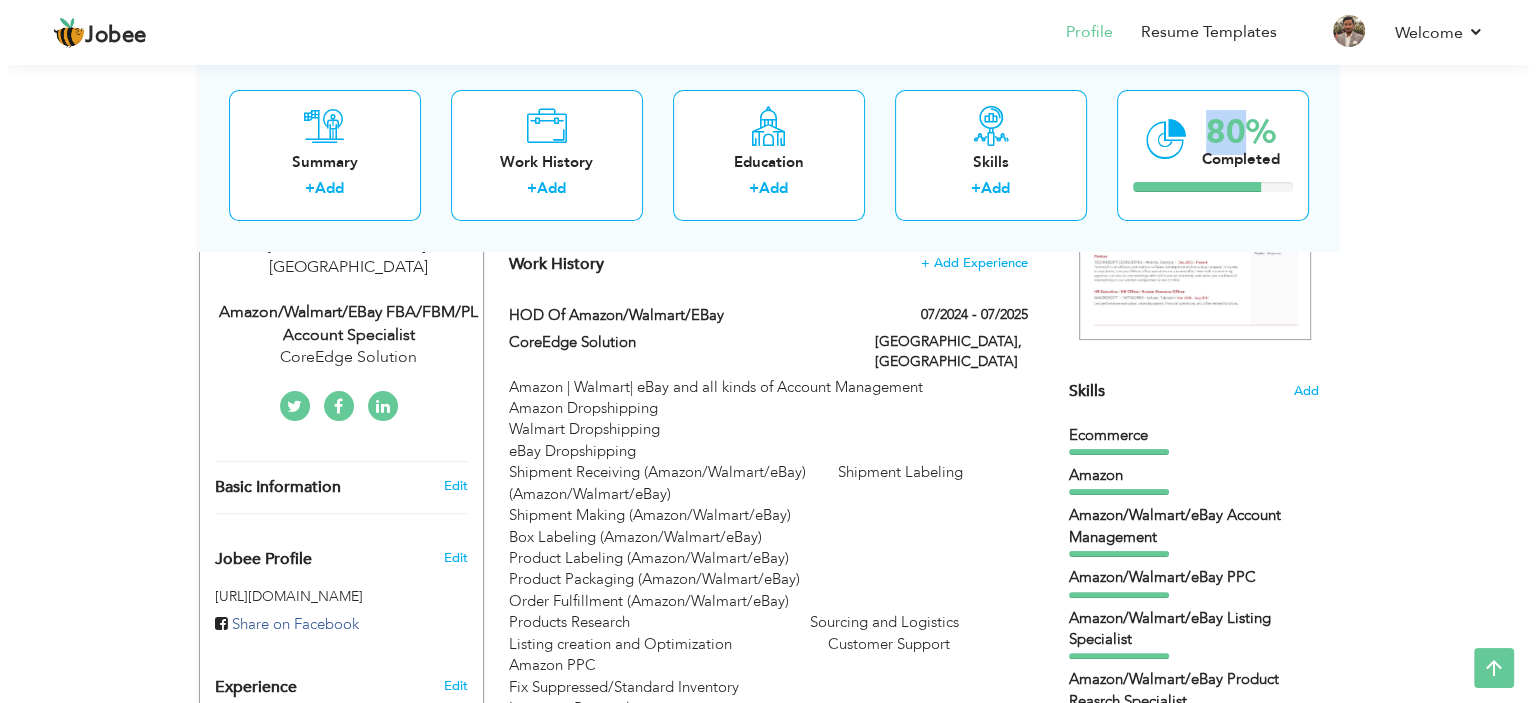 scroll, scrollTop: 354, scrollLeft: 0, axis: vertical 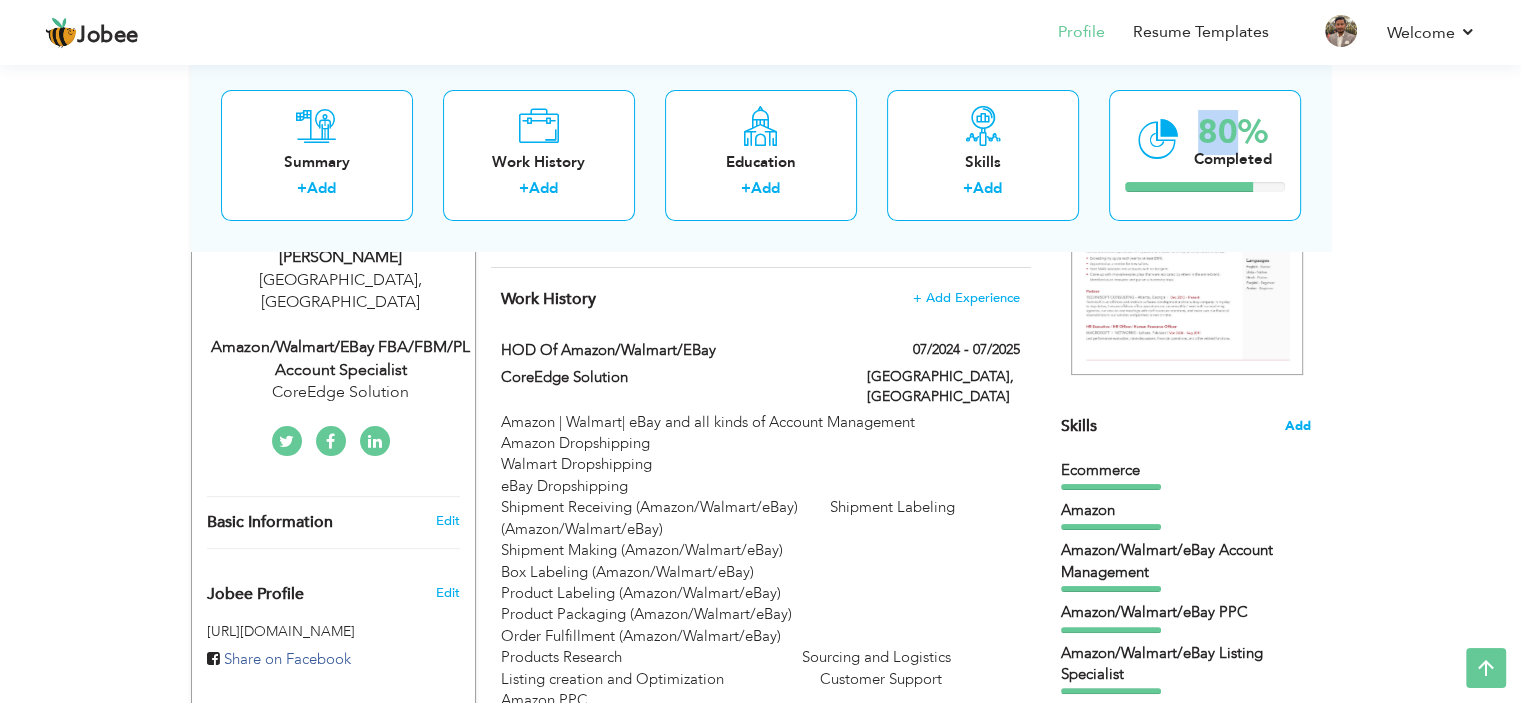 click on "Add" at bounding box center [1298, 426] 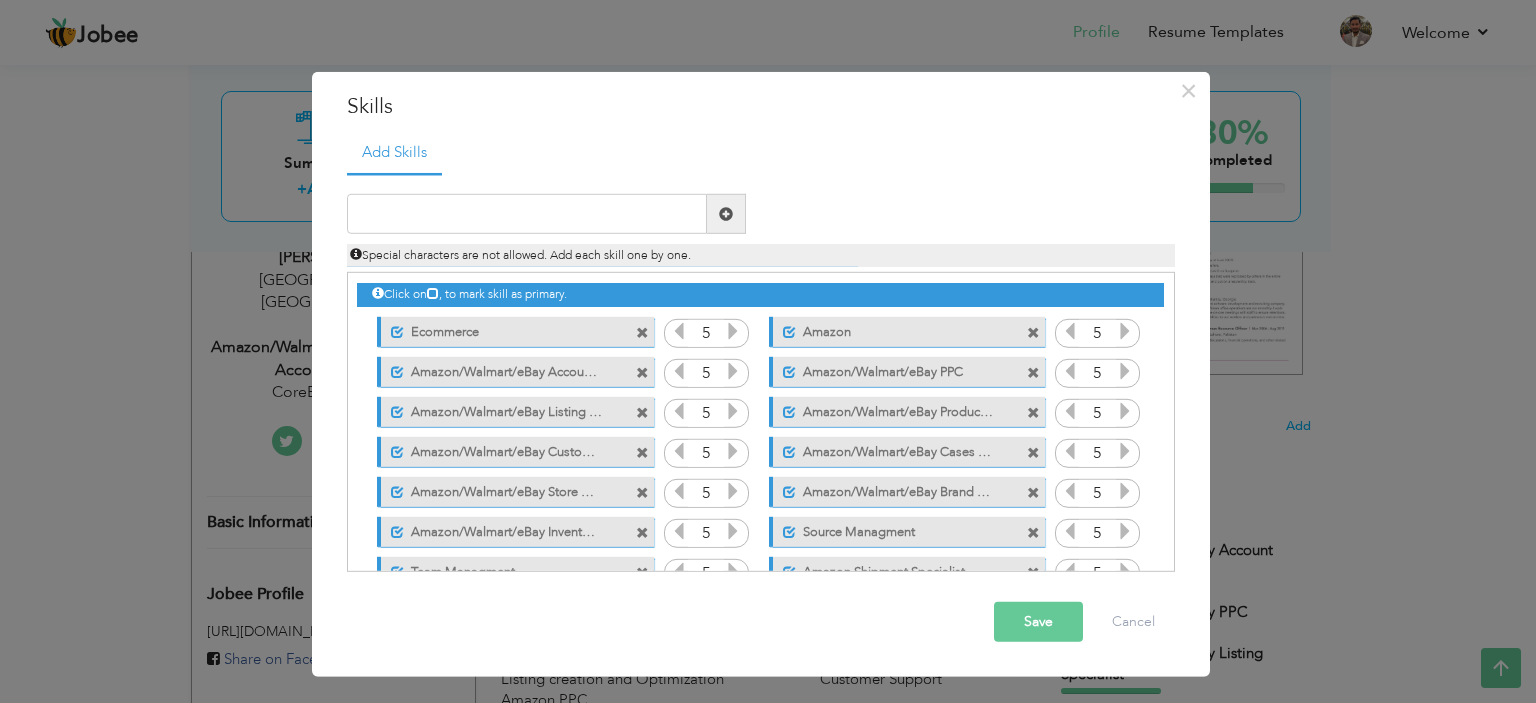 click on "Special characters are not allowed. Add each skill one by one." at bounding box center [761, 250] 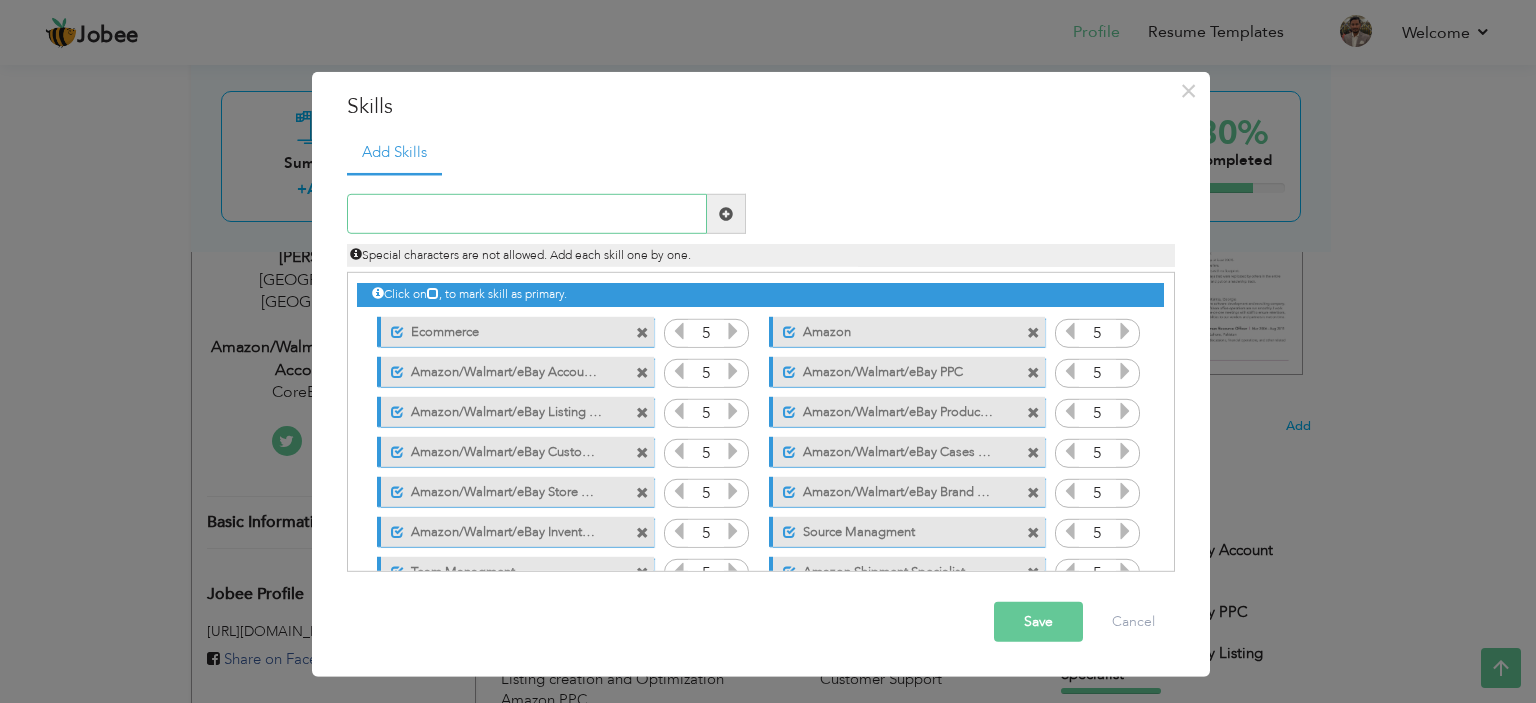 click at bounding box center [527, 214] 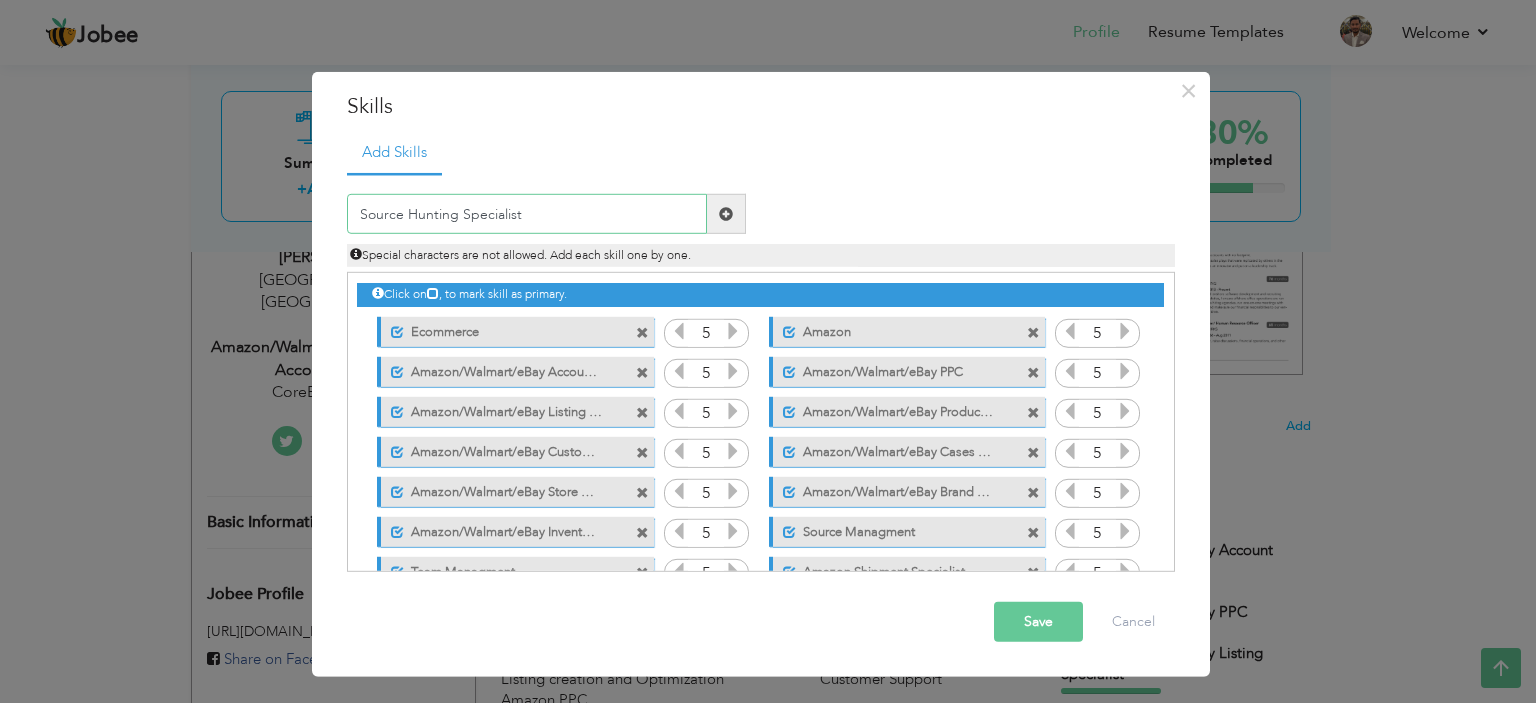 type on "Source Hunting Specialist" 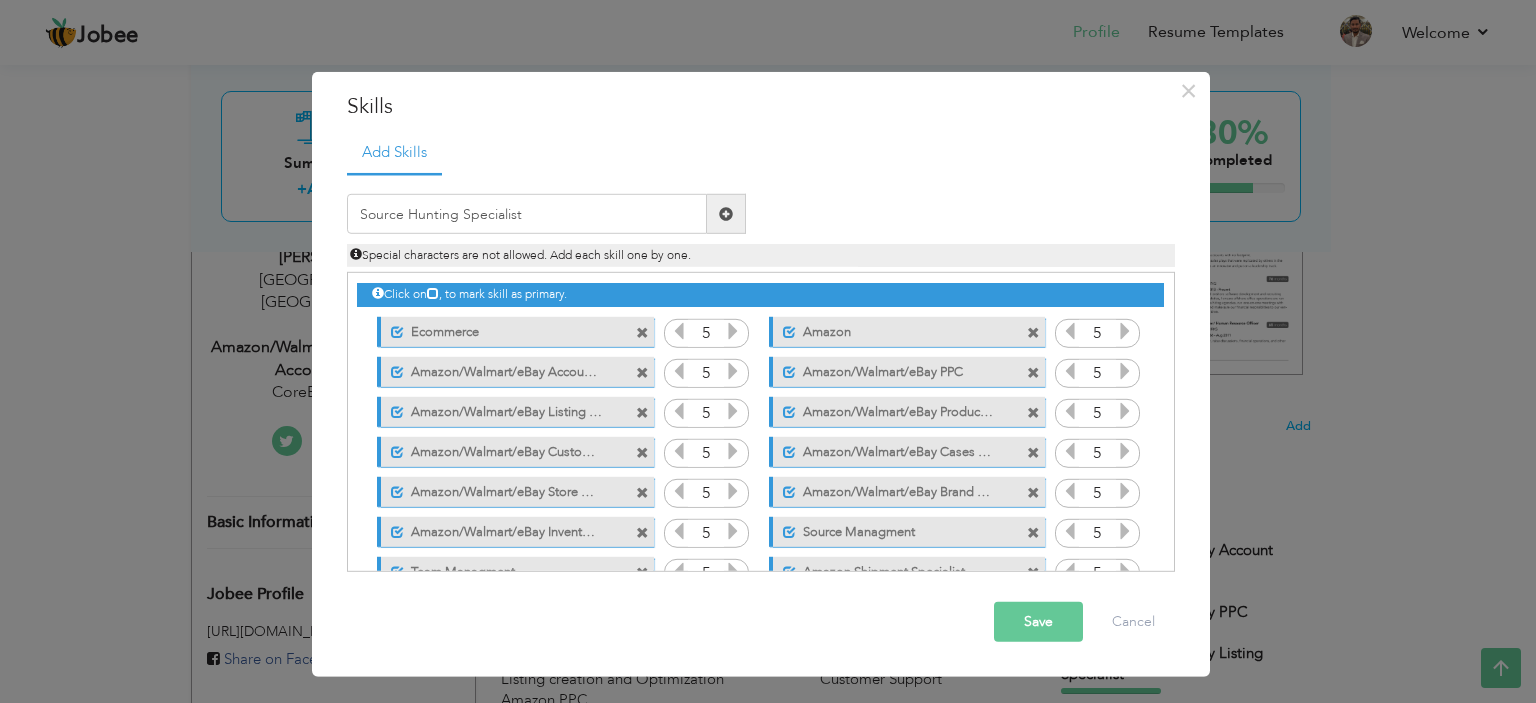 click at bounding box center [726, 214] 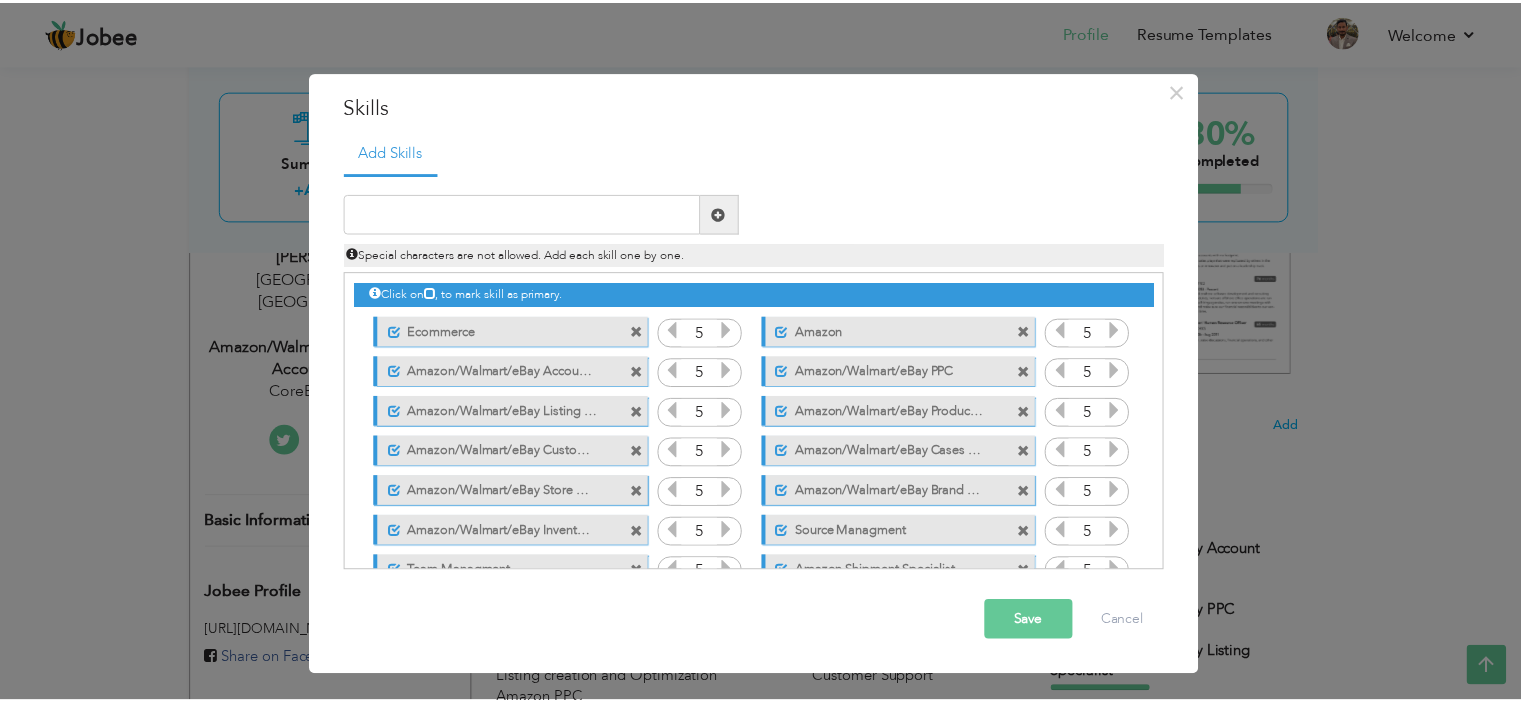 scroll, scrollTop: 84, scrollLeft: 0, axis: vertical 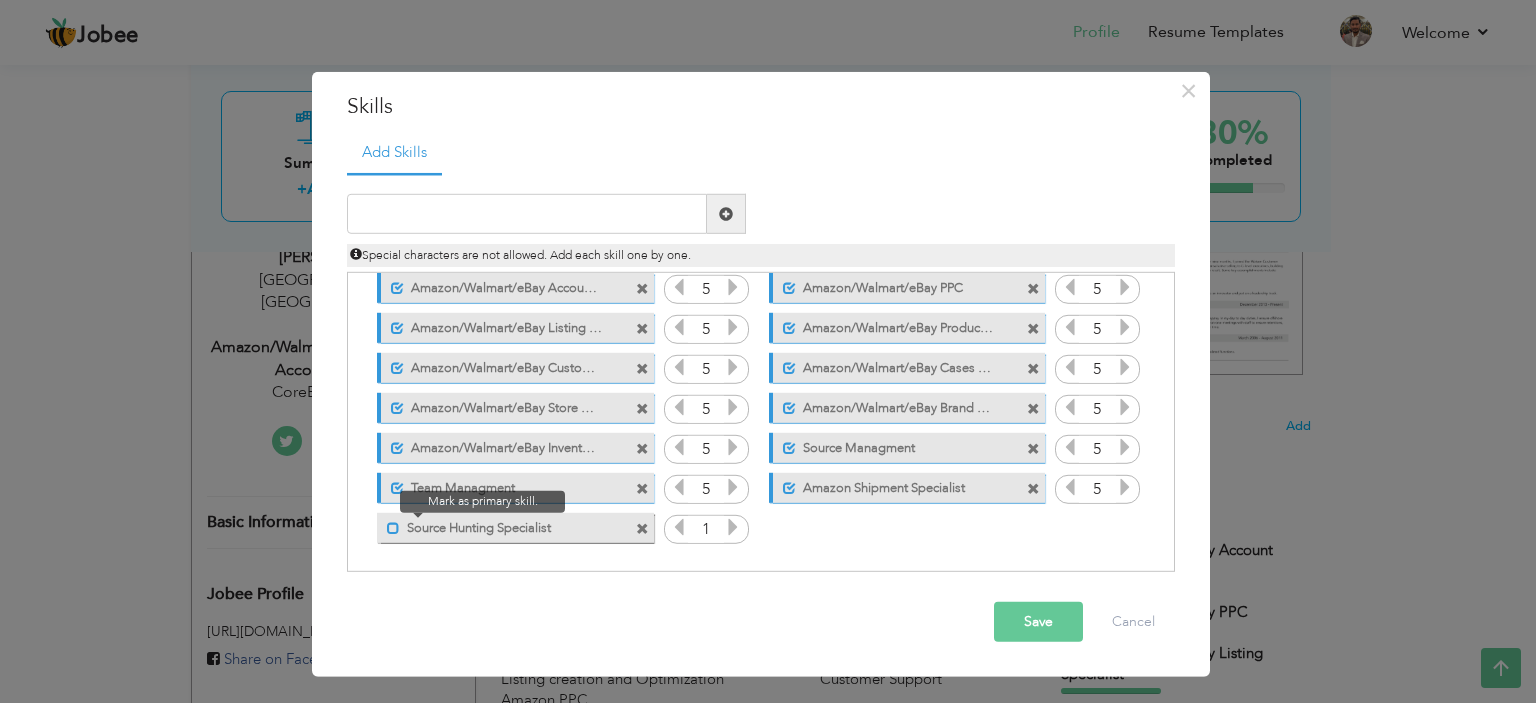 click at bounding box center (393, 527) 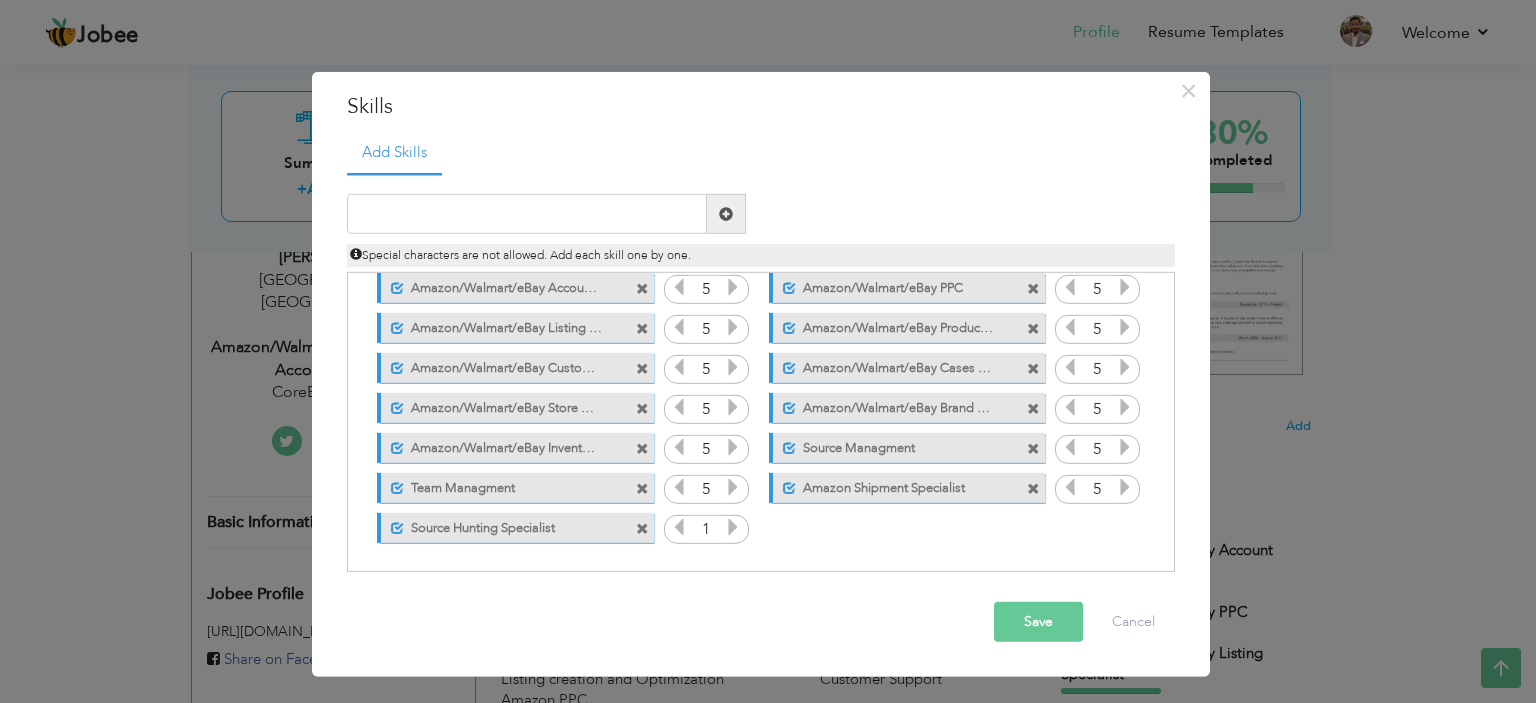 click at bounding box center [733, 527] 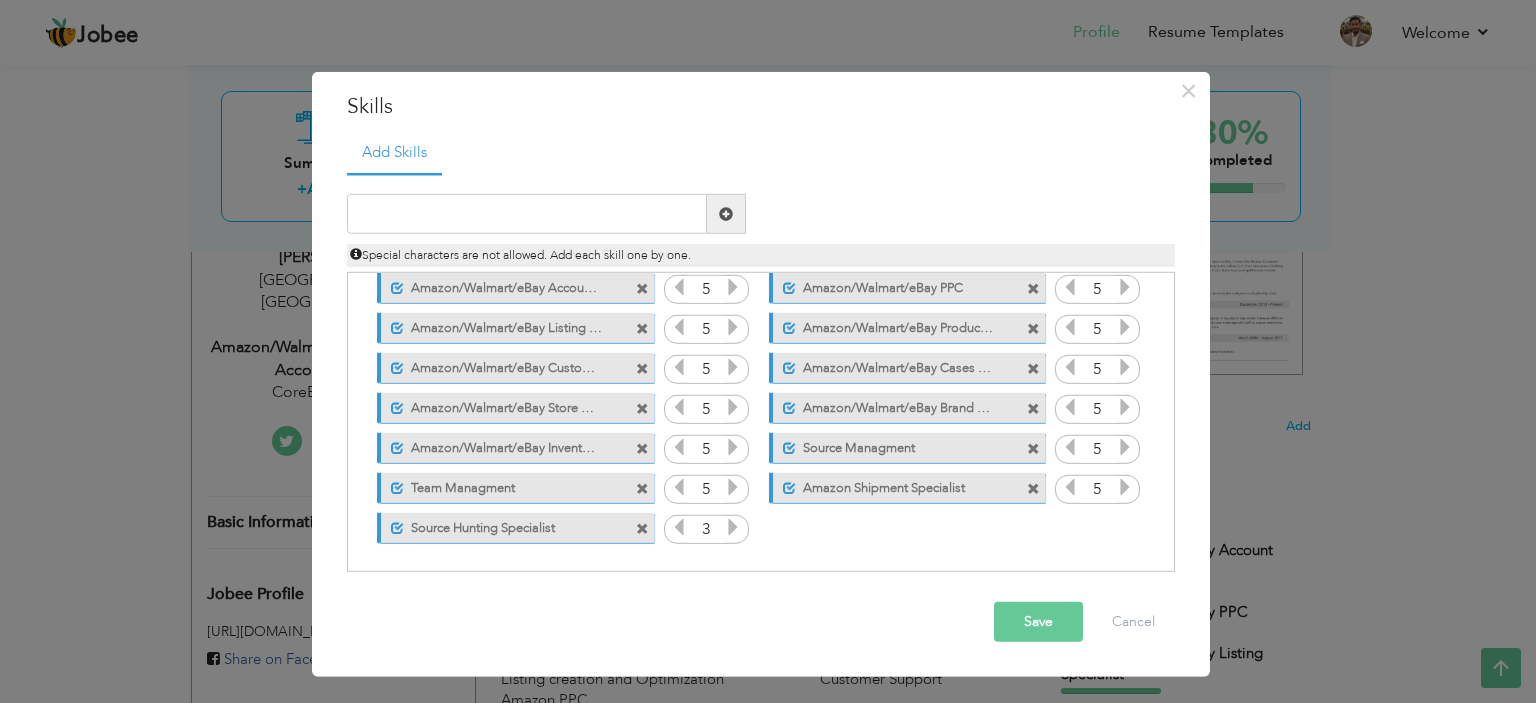 click at bounding box center [733, 527] 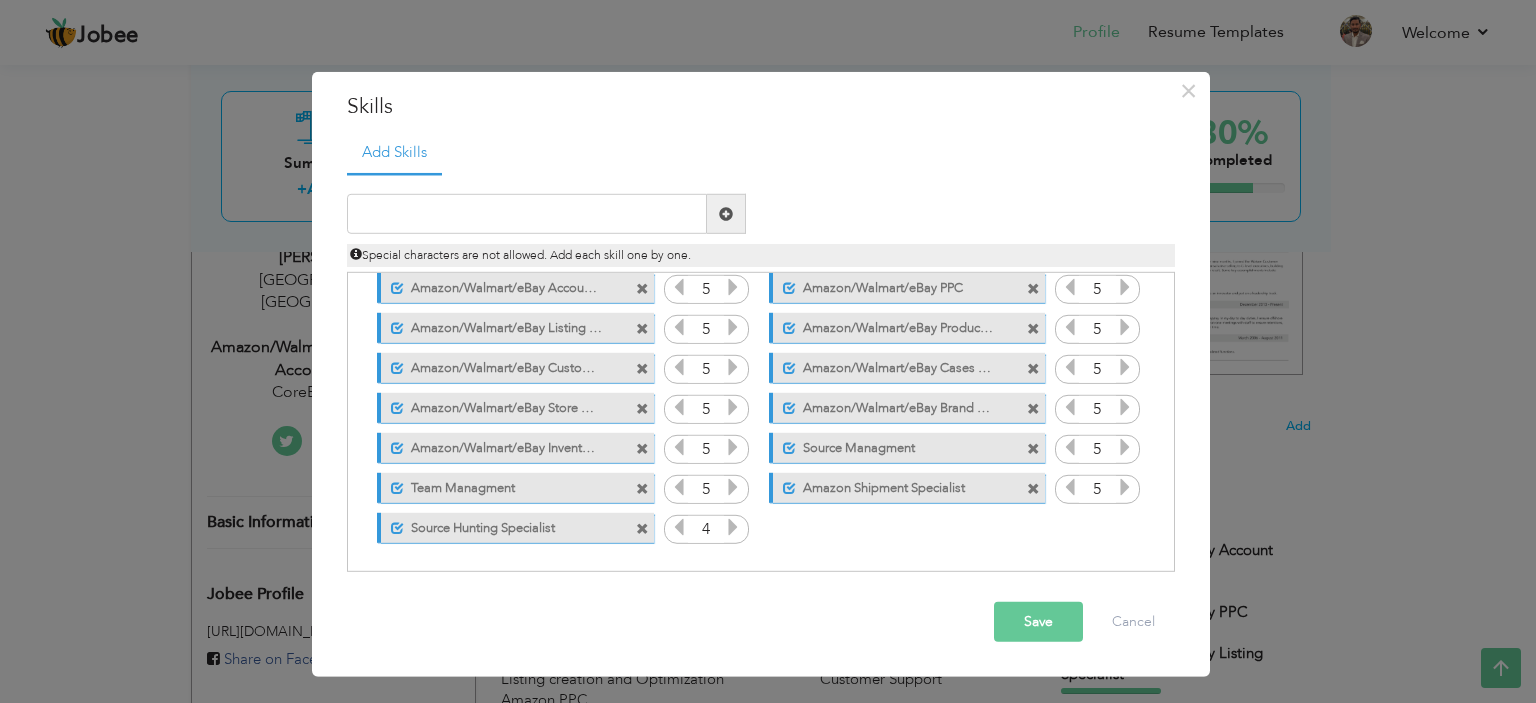 click at bounding box center [733, 527] 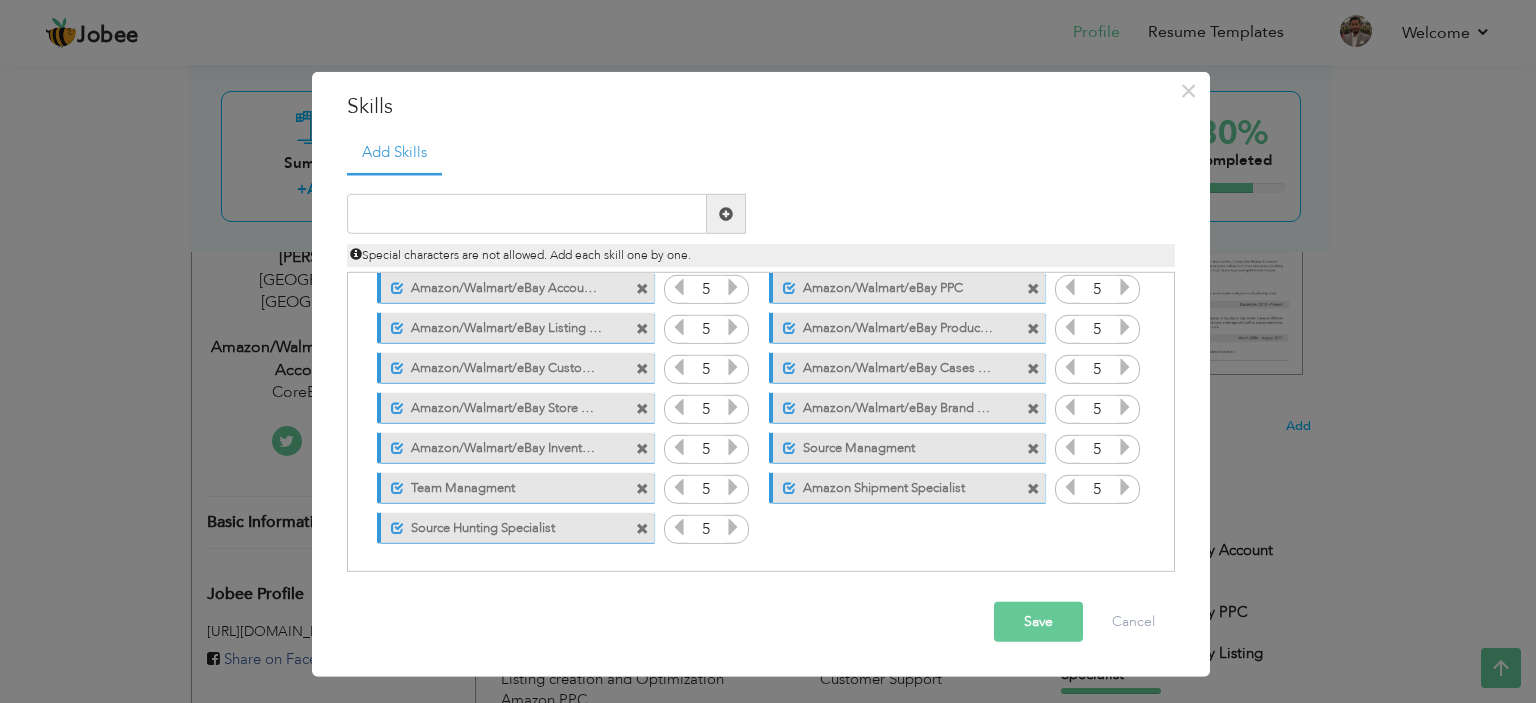 click at bounding box center [733, 527] 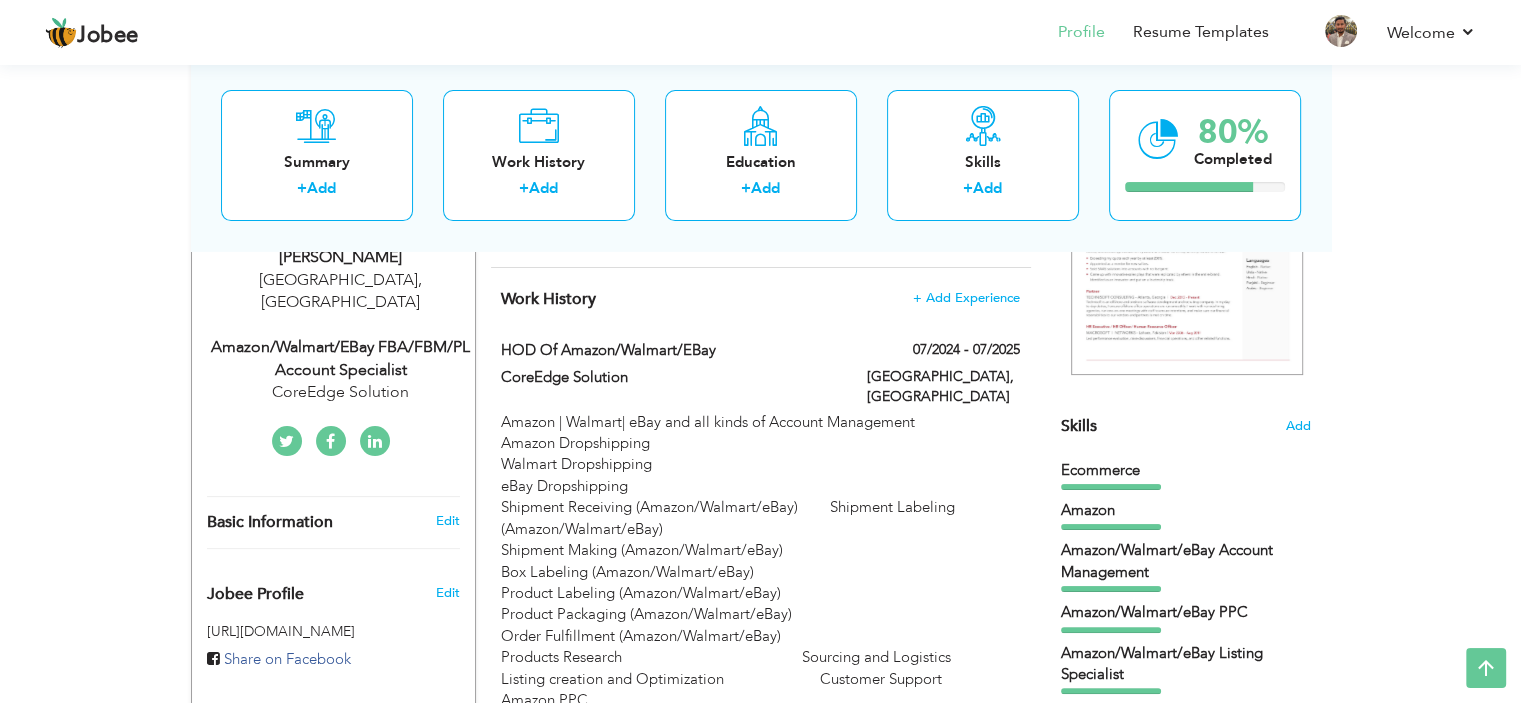 scroll, scrollTop: 0, scrollLeft: 0, axis: both 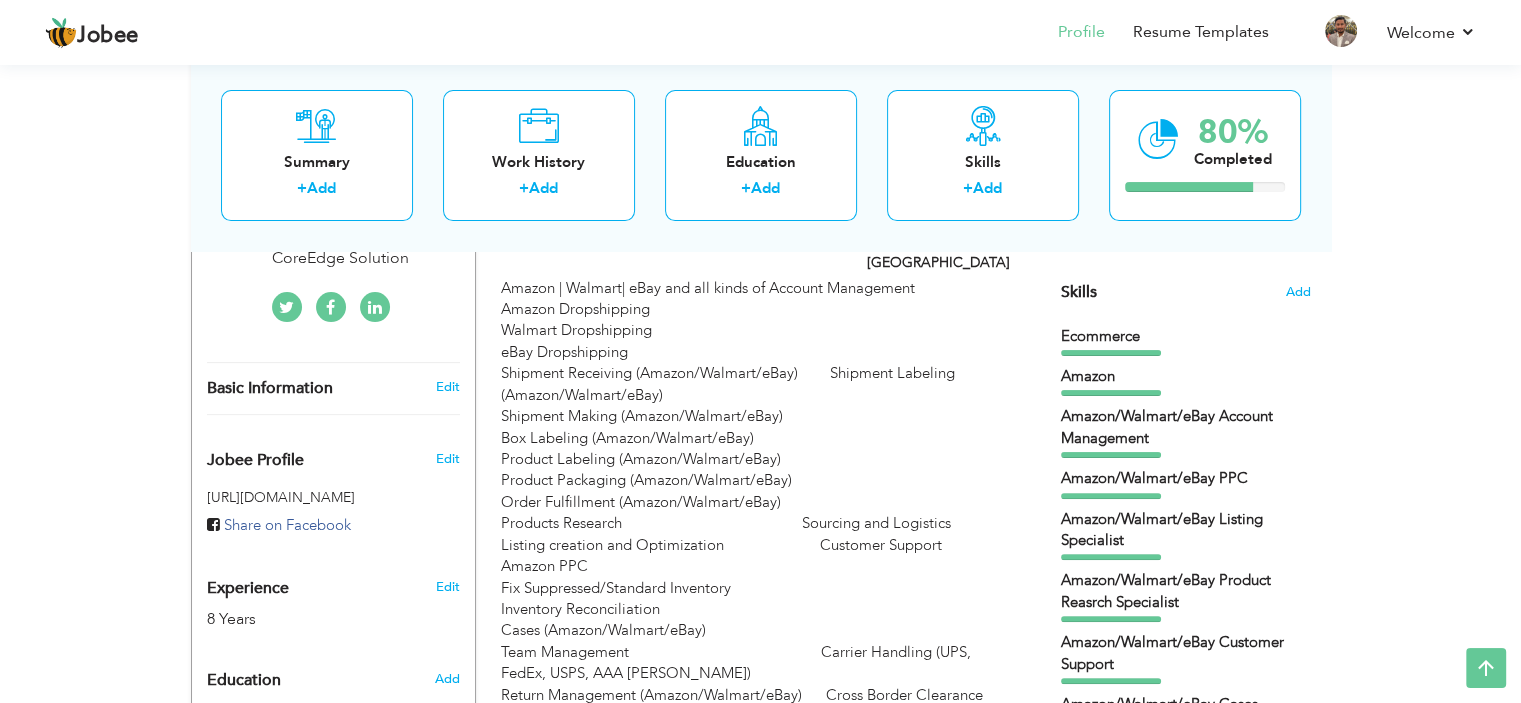 click on "View Resume
Export PDF
Profile
Summary
Public Link
Experience
Education
Awards
Work Histroy
Projects
Certifications
Skills
Preferred Job City" at bounding box center [760, 1169] 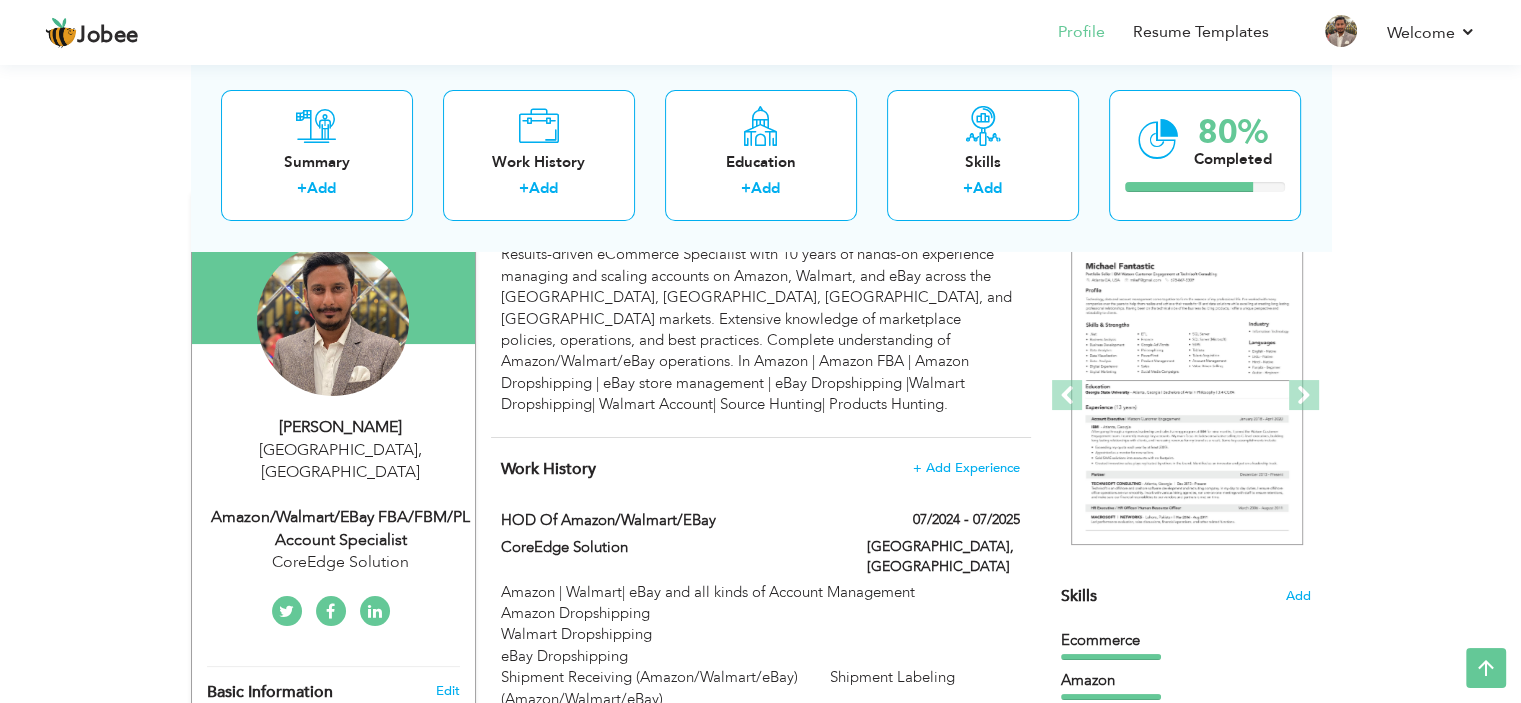 scroll, scrollTop: 0, scrollLeft: 0, axis: both 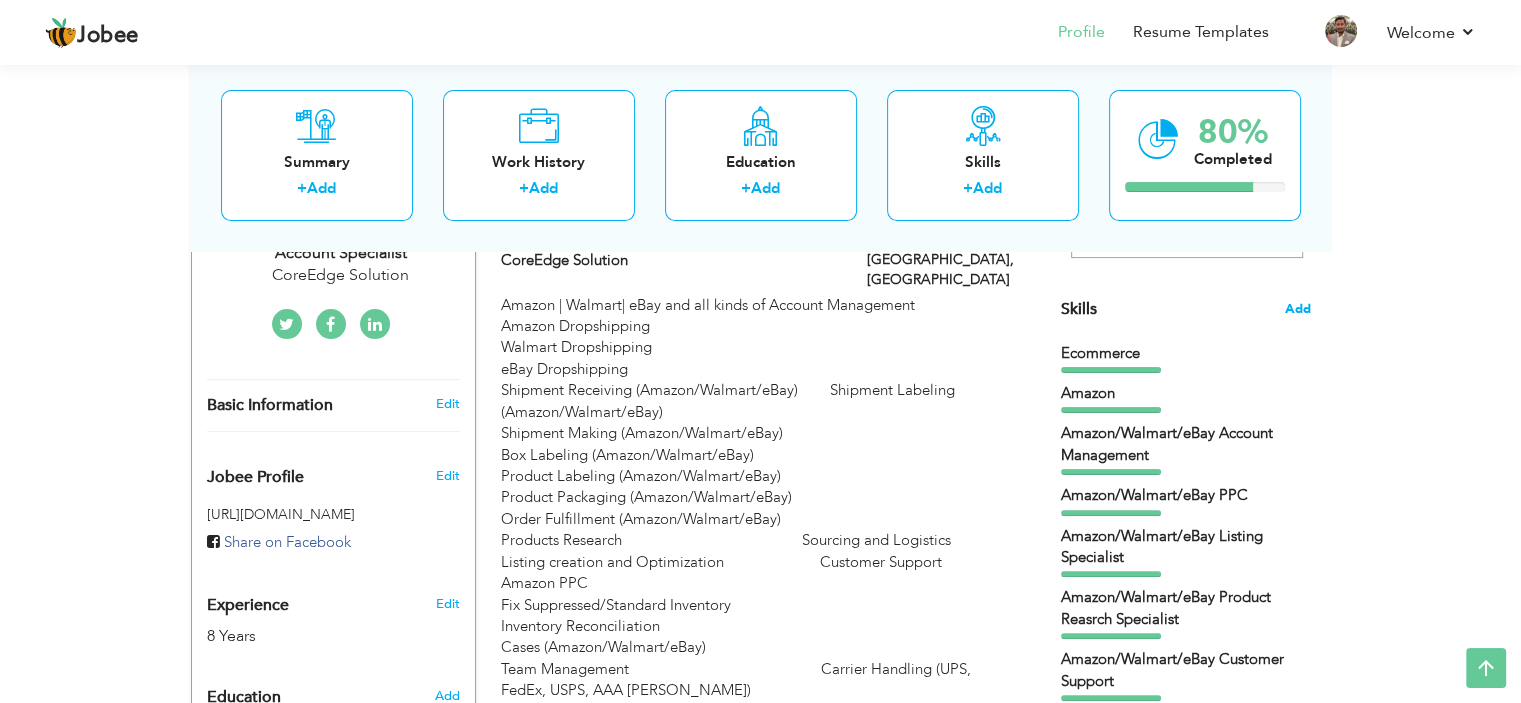 click on "Add" at bounding box center (1298, 309) 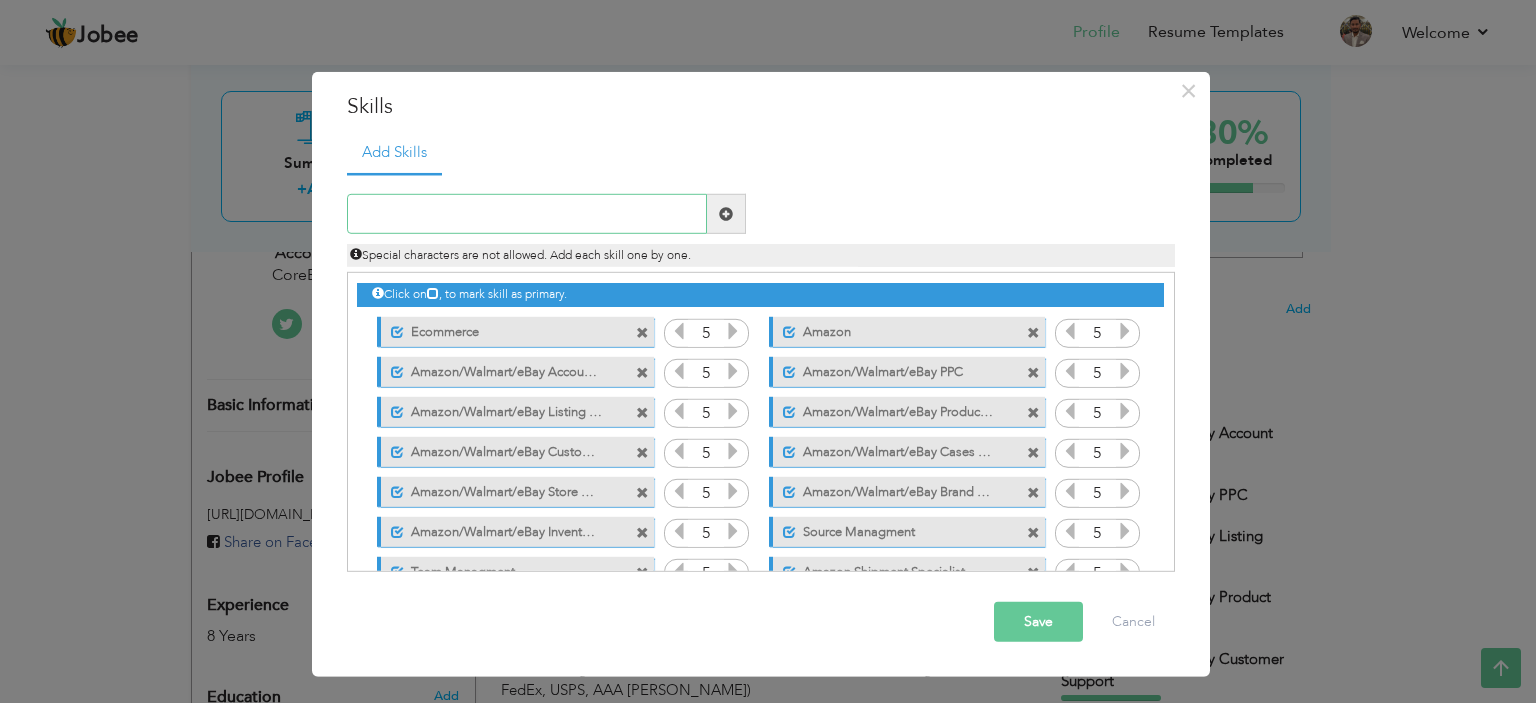 click at bounding box center (527, 214) 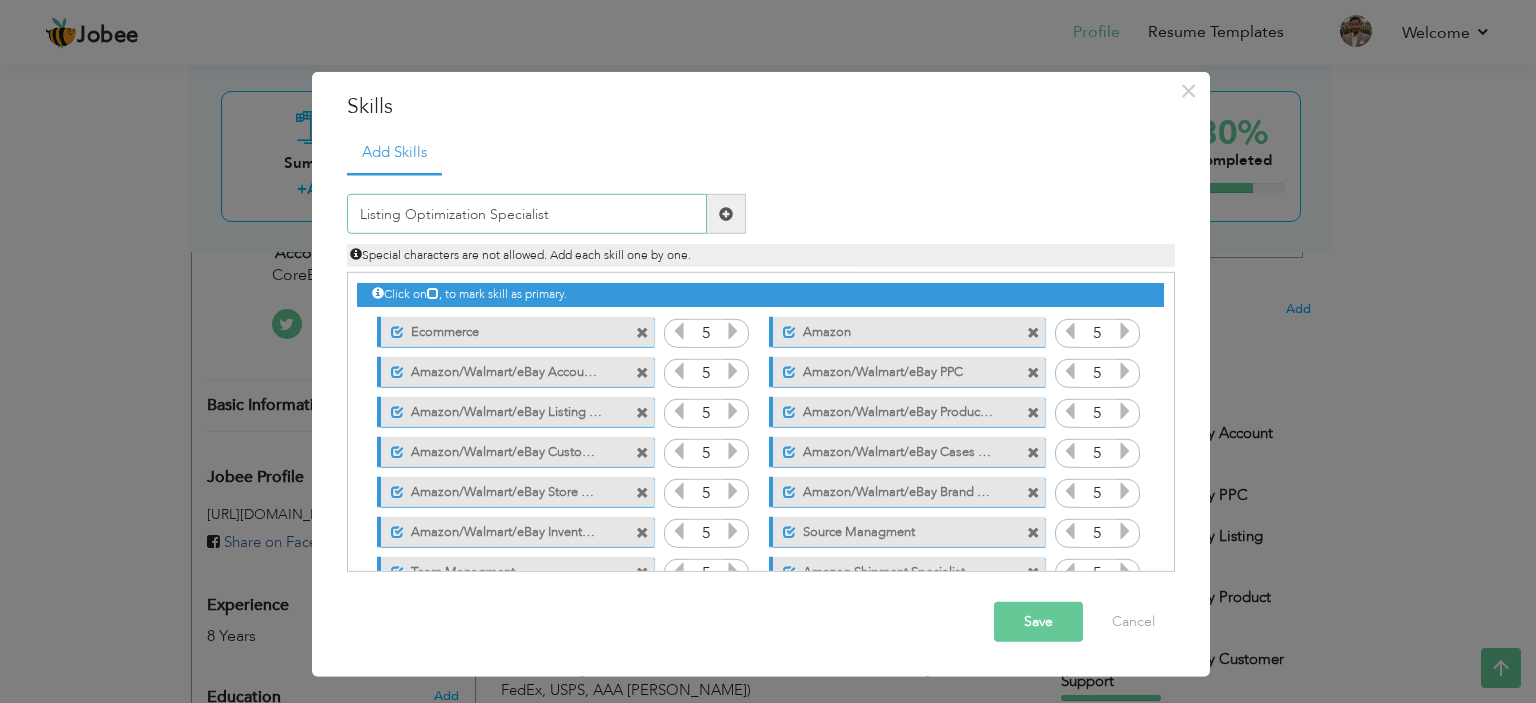 type on "Listing Optimization Specialist" 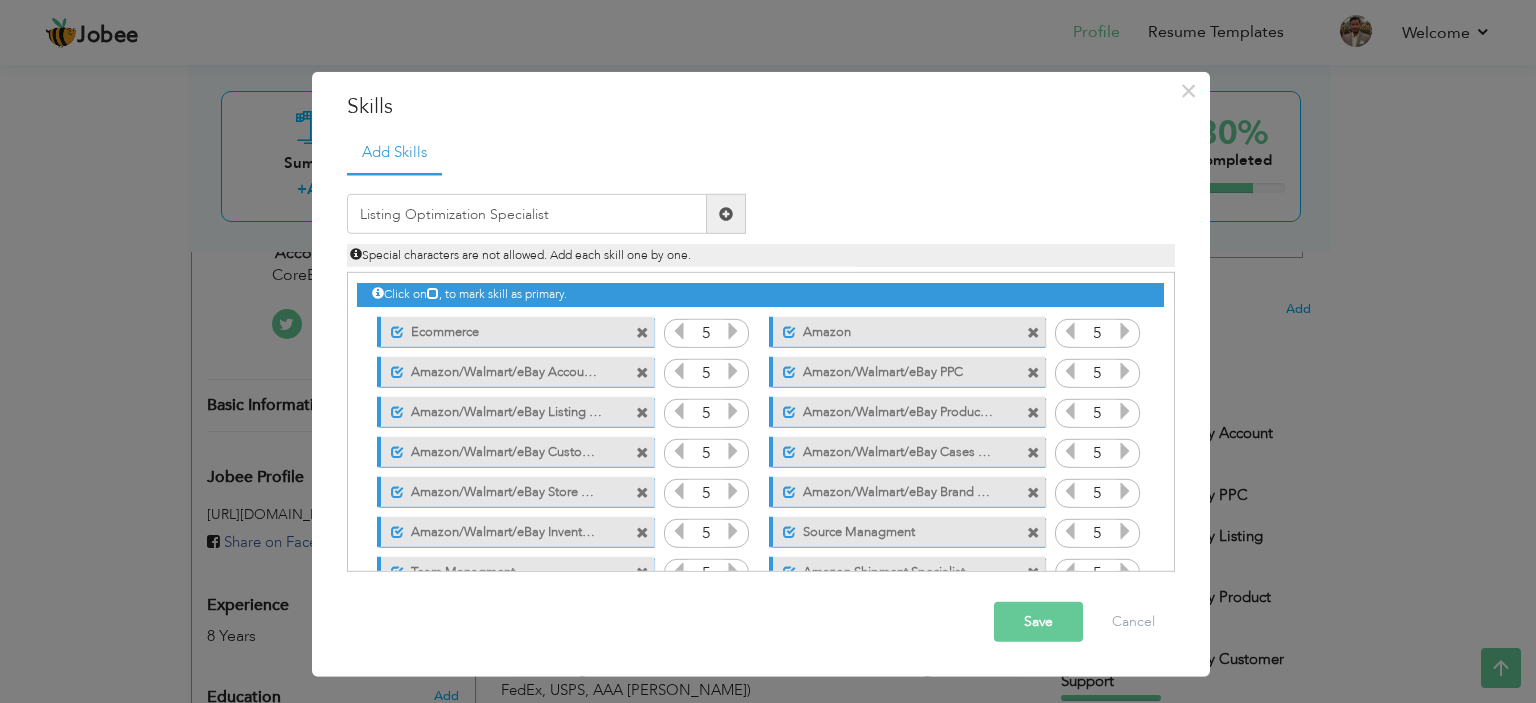 click at bounding box center [726, 214] 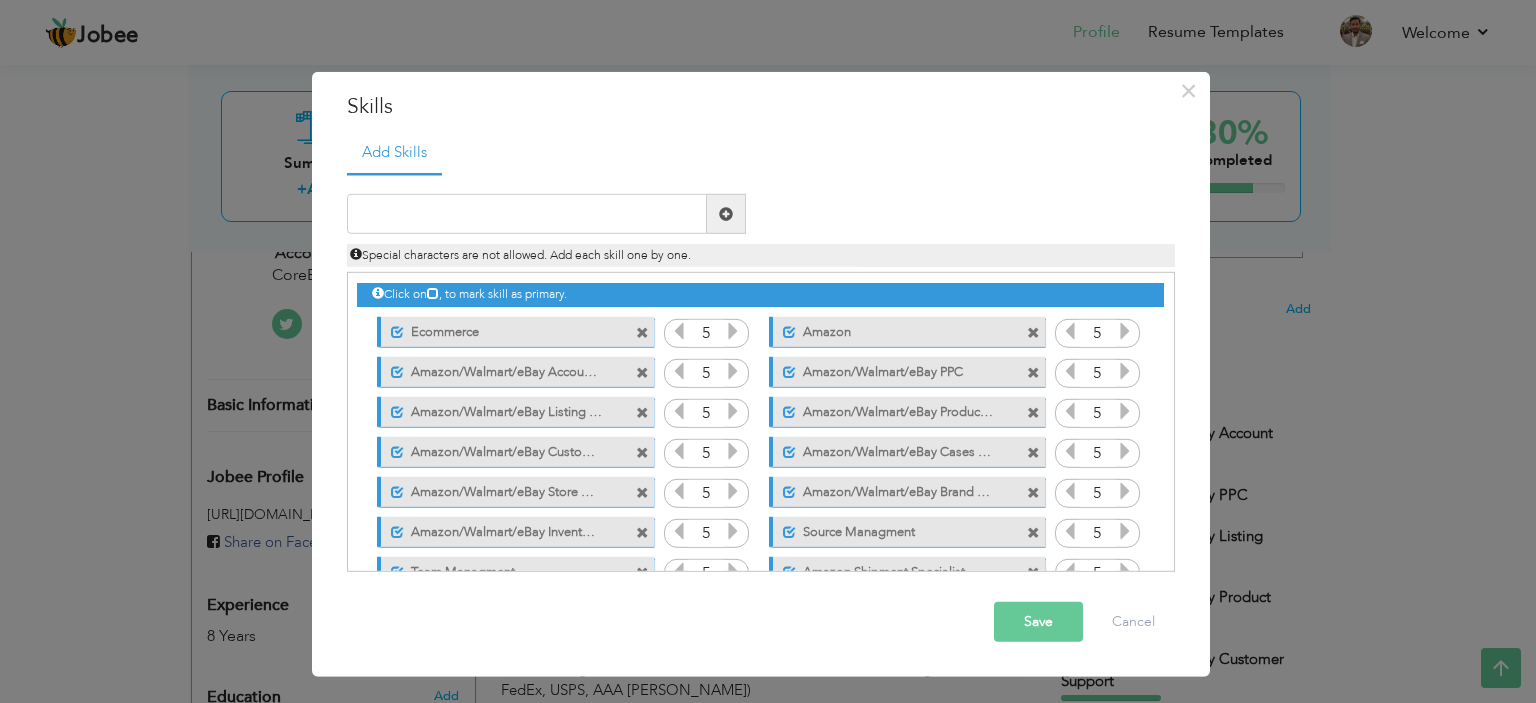 scroll, scrollTop: 84, scrollLeft: 0, axis: vertical 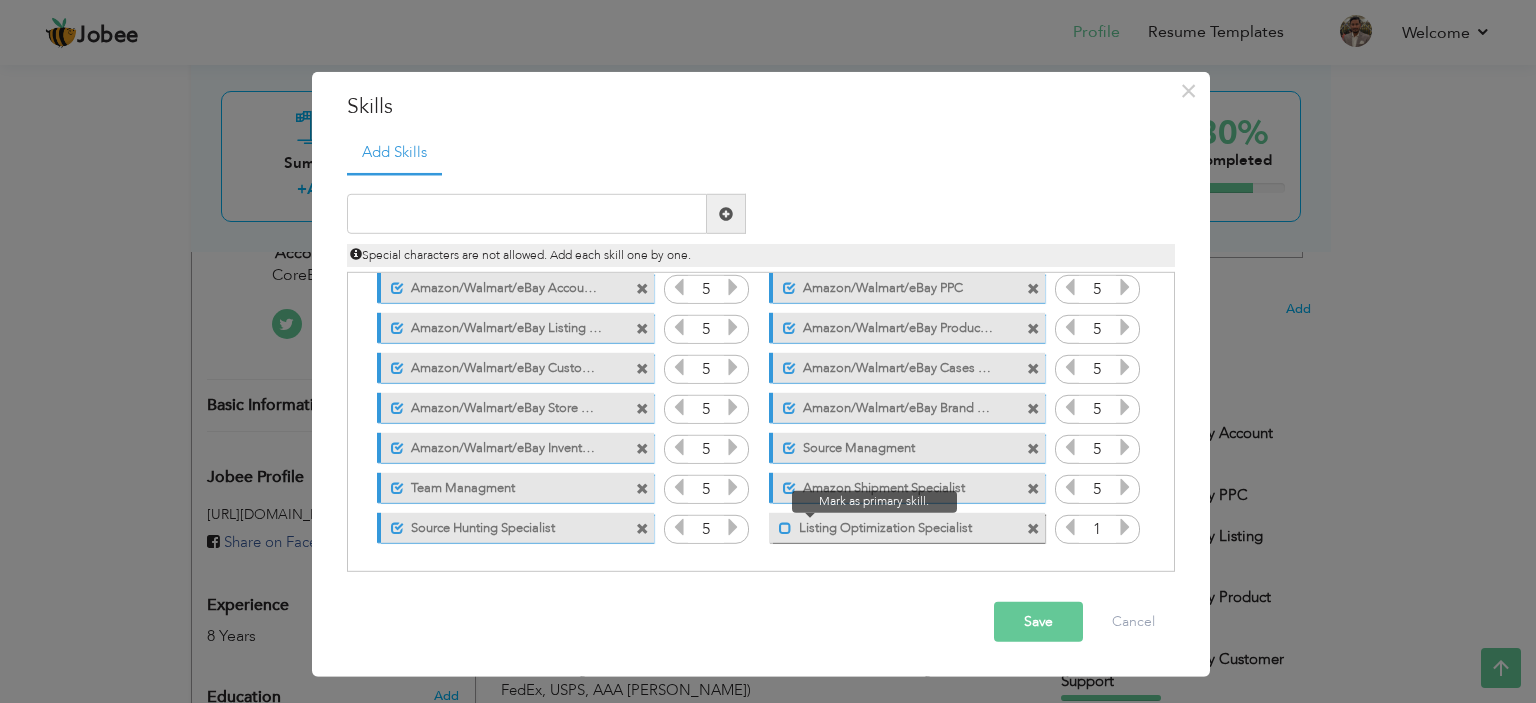 click at bounding box center (785, 527) 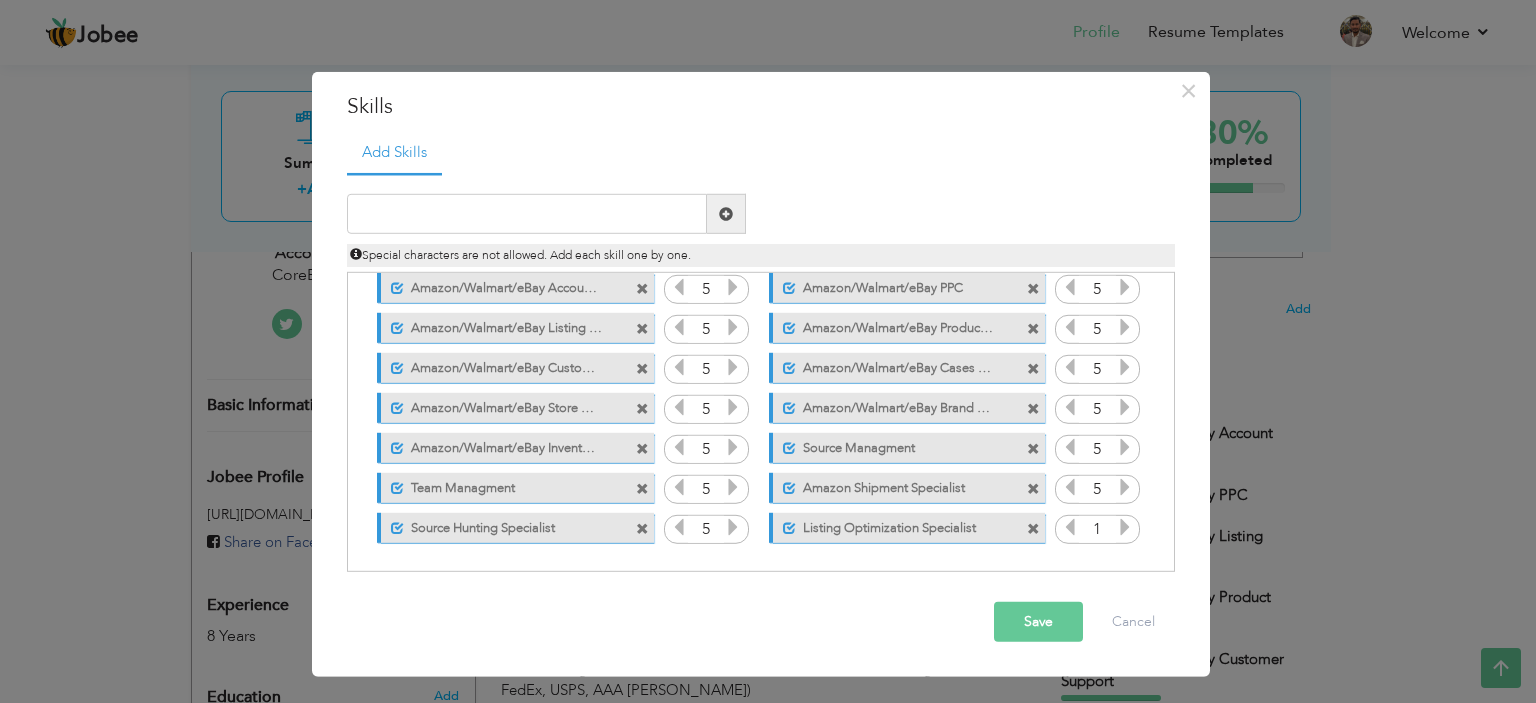 click at bounding box center [1125, 527] 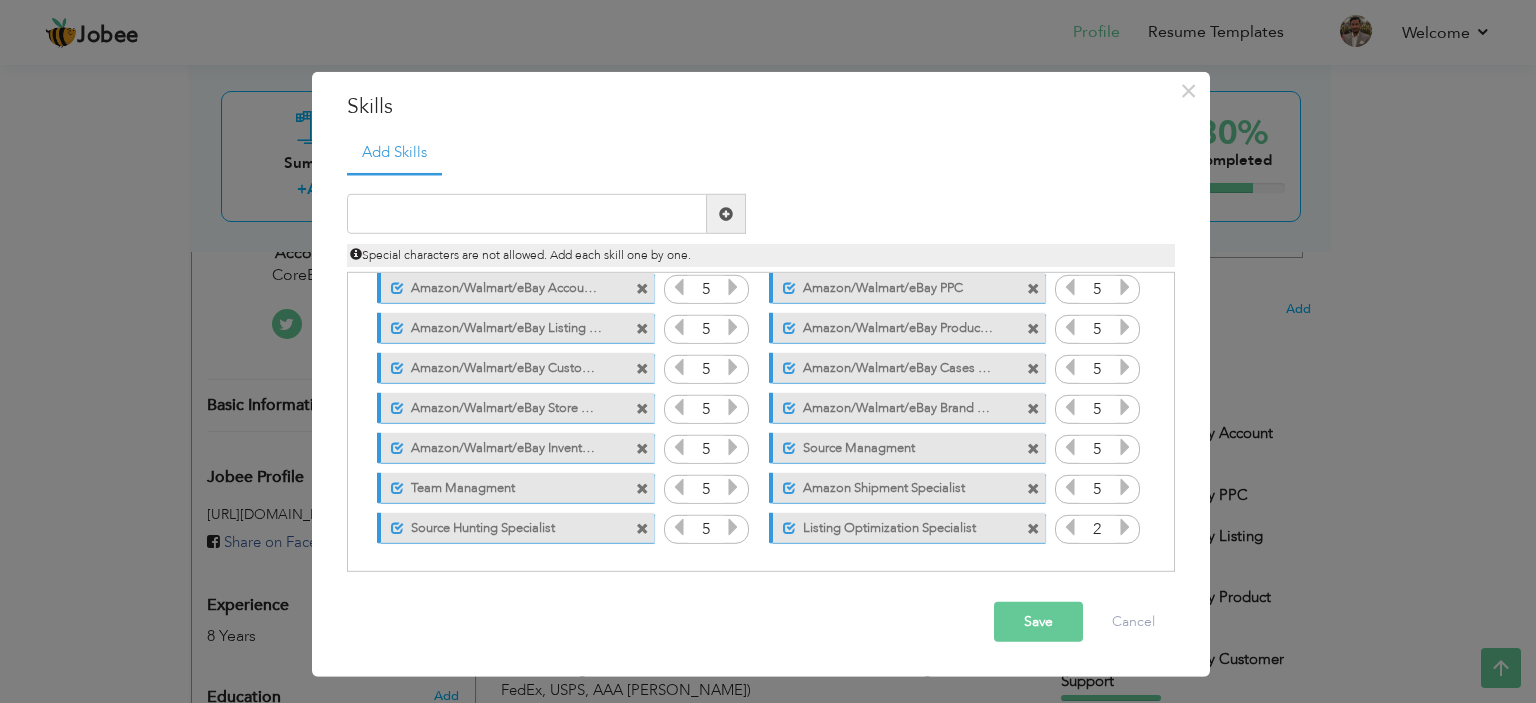 click at bounding box center (1125, 527) 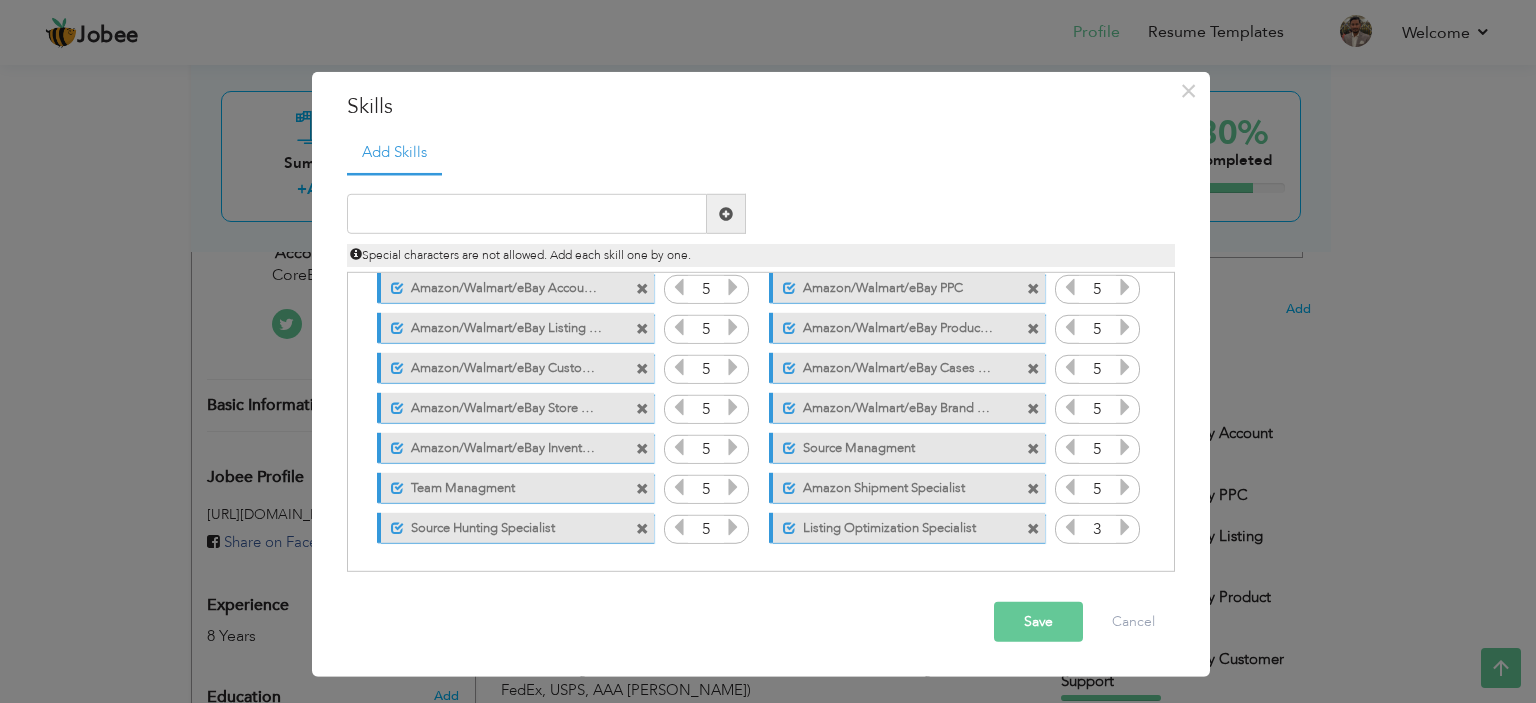 click at bounding box center [1125, 527] 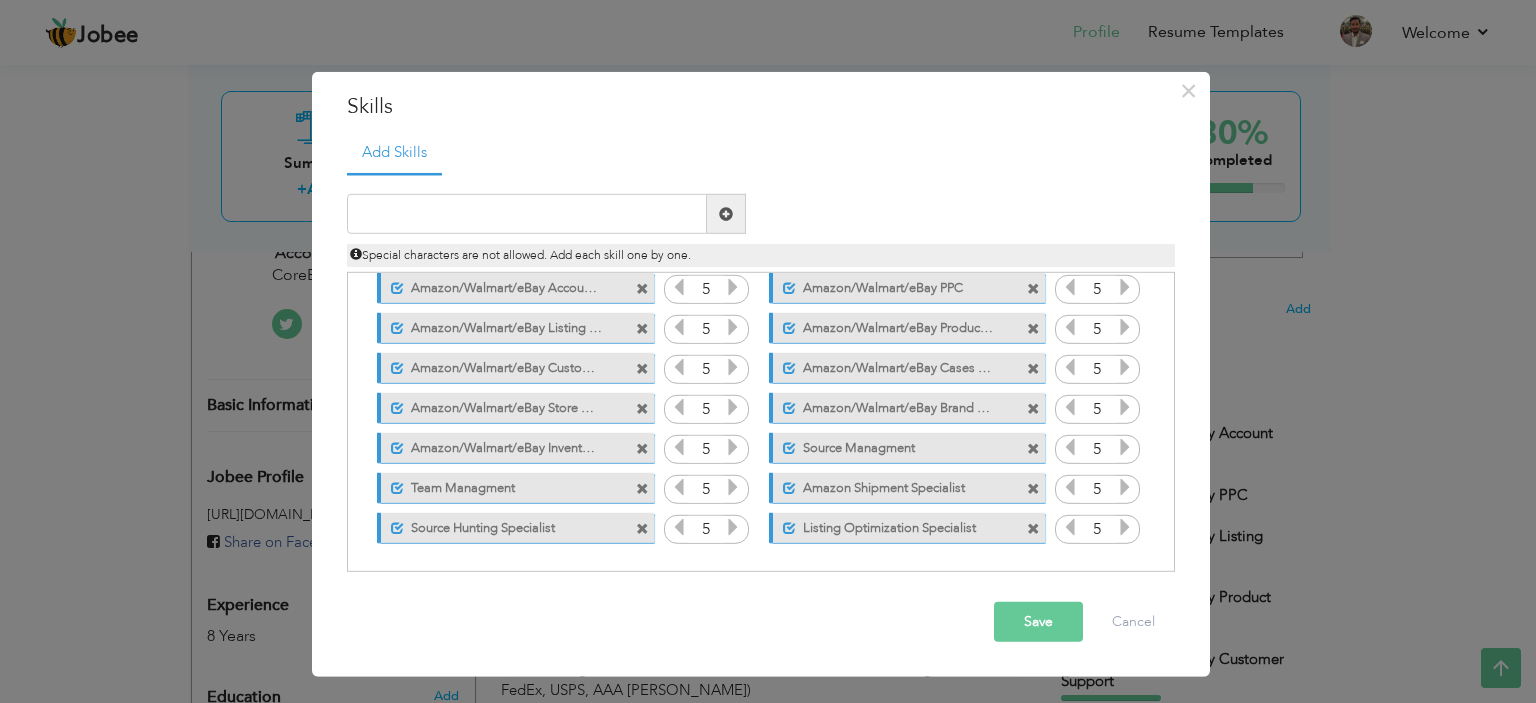 click at bounding box center (1125, 527) 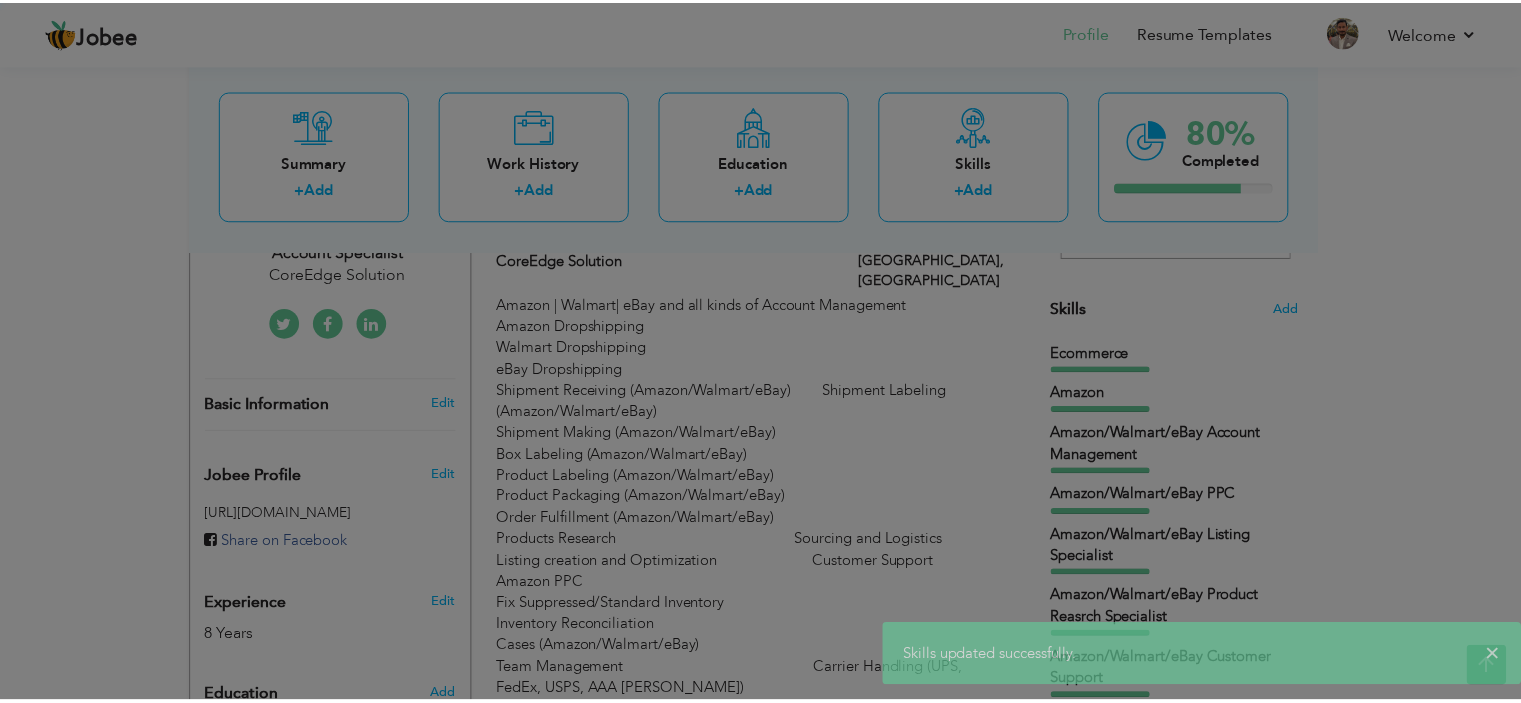 scroll, scrollTop: 0, scrollLeft: 0, axis: both 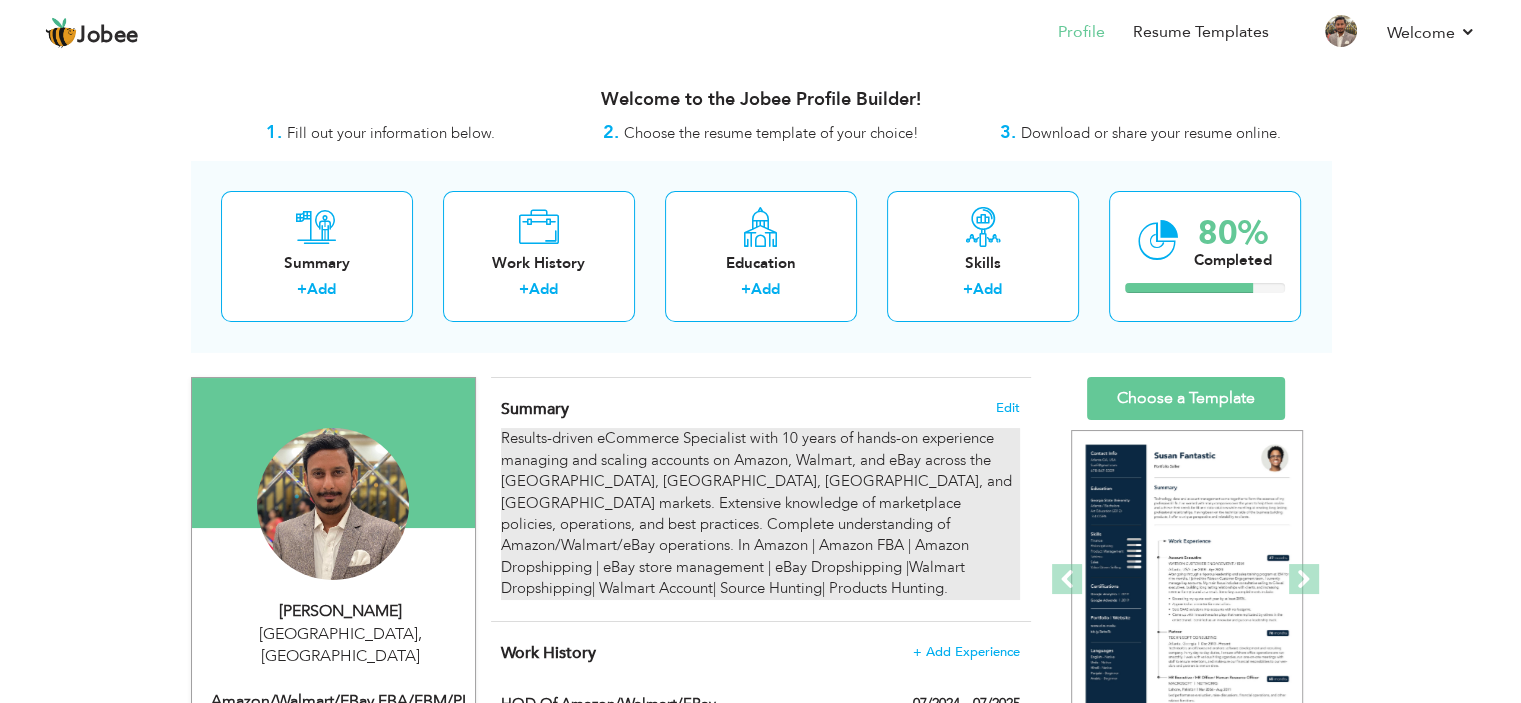 drag, startPoint x: 503, startPoint y: 439, endPoint x: 723, endPoint y: 507, distance: 230.26941 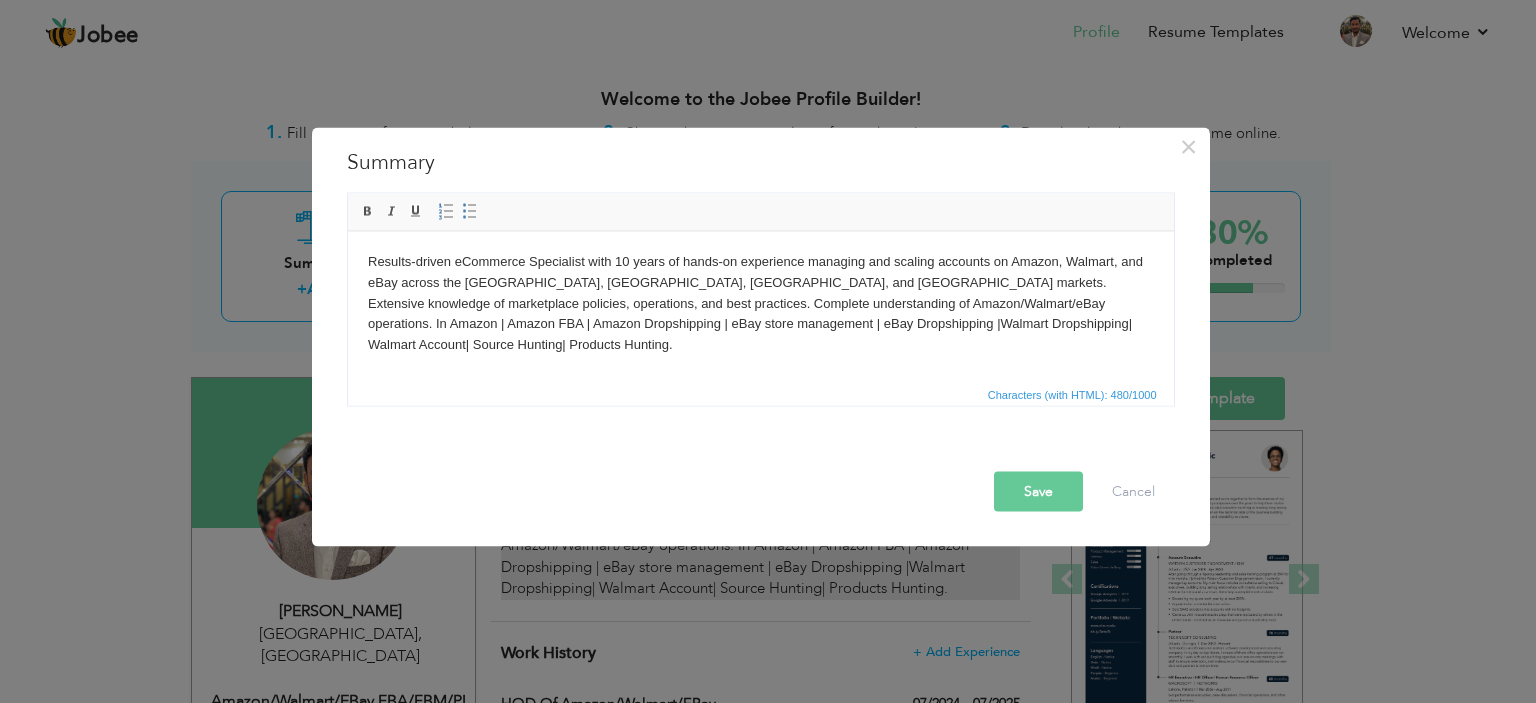 click on "Save
Cancel" at bounding box center [765, 491] 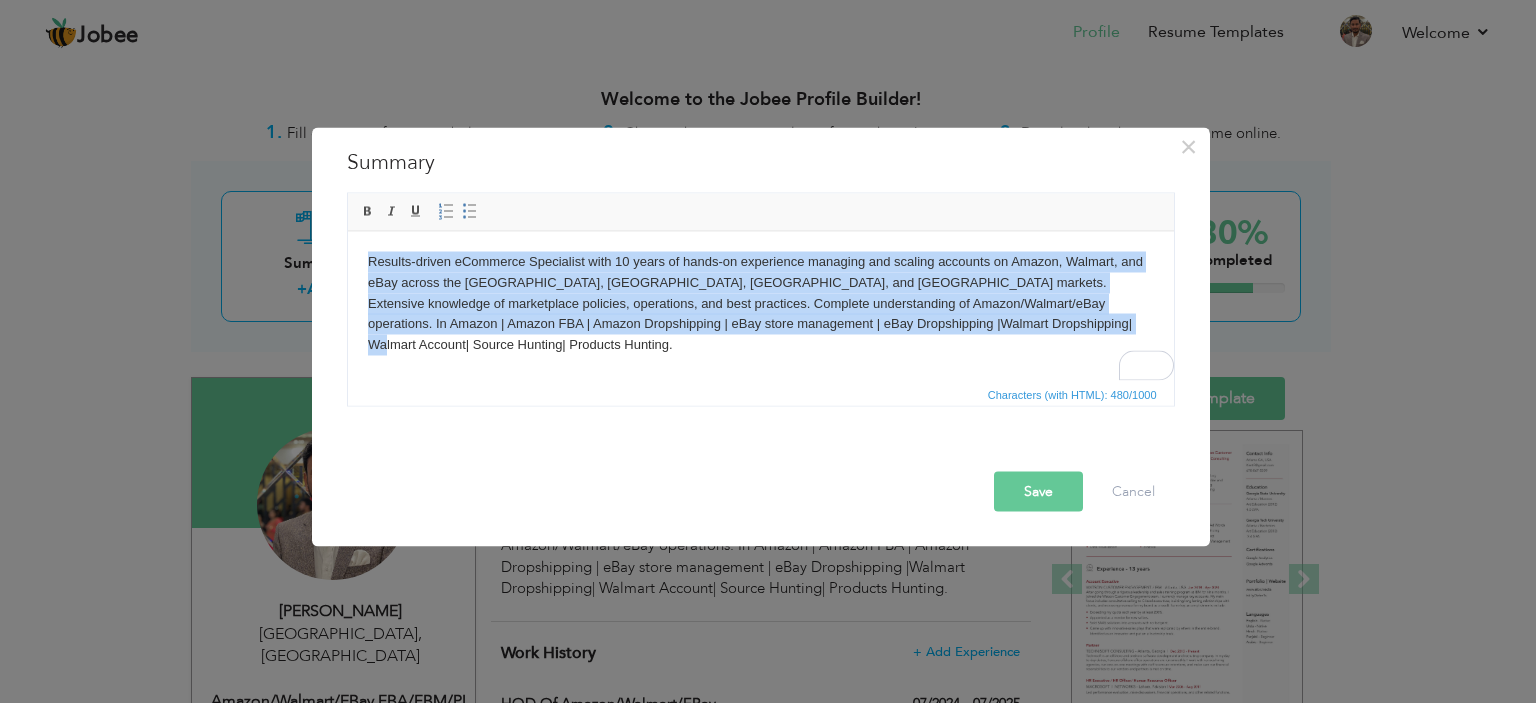 drag, startPoint x: 363, startPoint y: 261, endPoint x: 1017, endPoint y: 323, distance: 656.93225 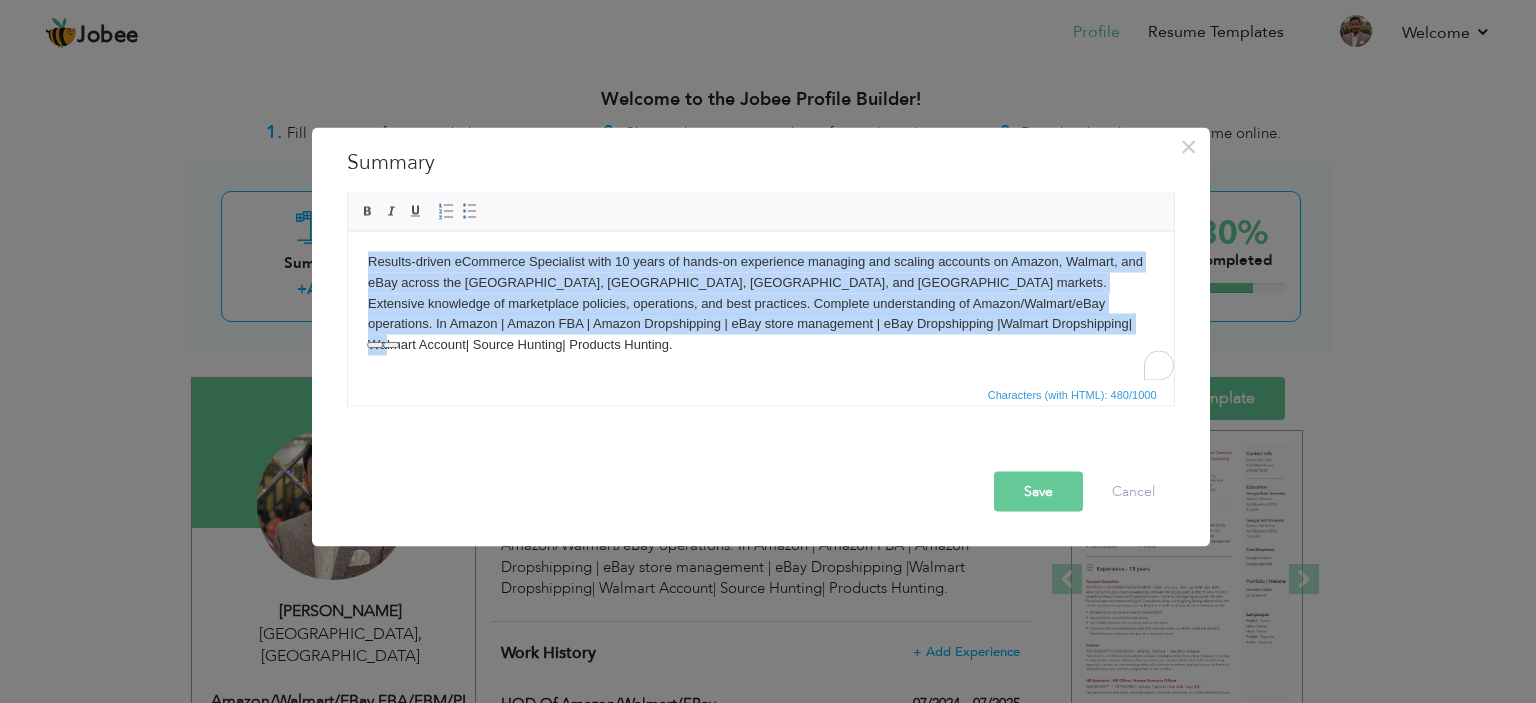 copy on "Results-driven eCommerce Specialist with 10 years of hands-on experience managing and scaling accounts on Amazon, Walmart, and eBay across the [GEOGRAPHIC_DATA], [GEOGRAPHIC_DATA], [GEOGRAPHIC_DATA], and [GEOGRAPHIC_DATA] markets. Extensive knowledge of marketplace policies, operations, and best practices. Complete understanding of Amazon/Walmart/eBay operations. In Amazon | Amazon FBA | Amazon Dropshipping | eBay store management | eBay Dropshipping |Walmart Dropshipping| Walmart Account| Source Hunting| Products Hunting." 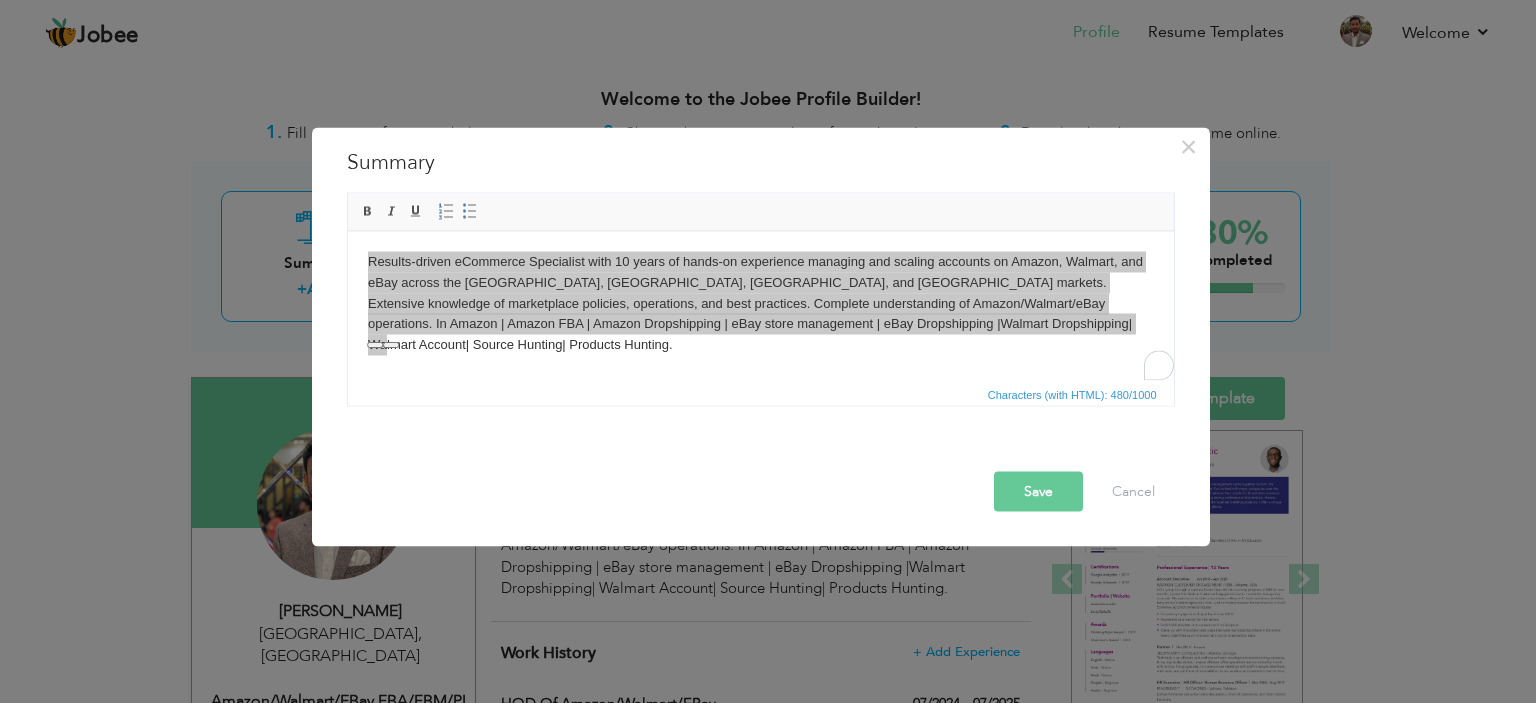 click on "Save" at bounding box center [1038, 491] 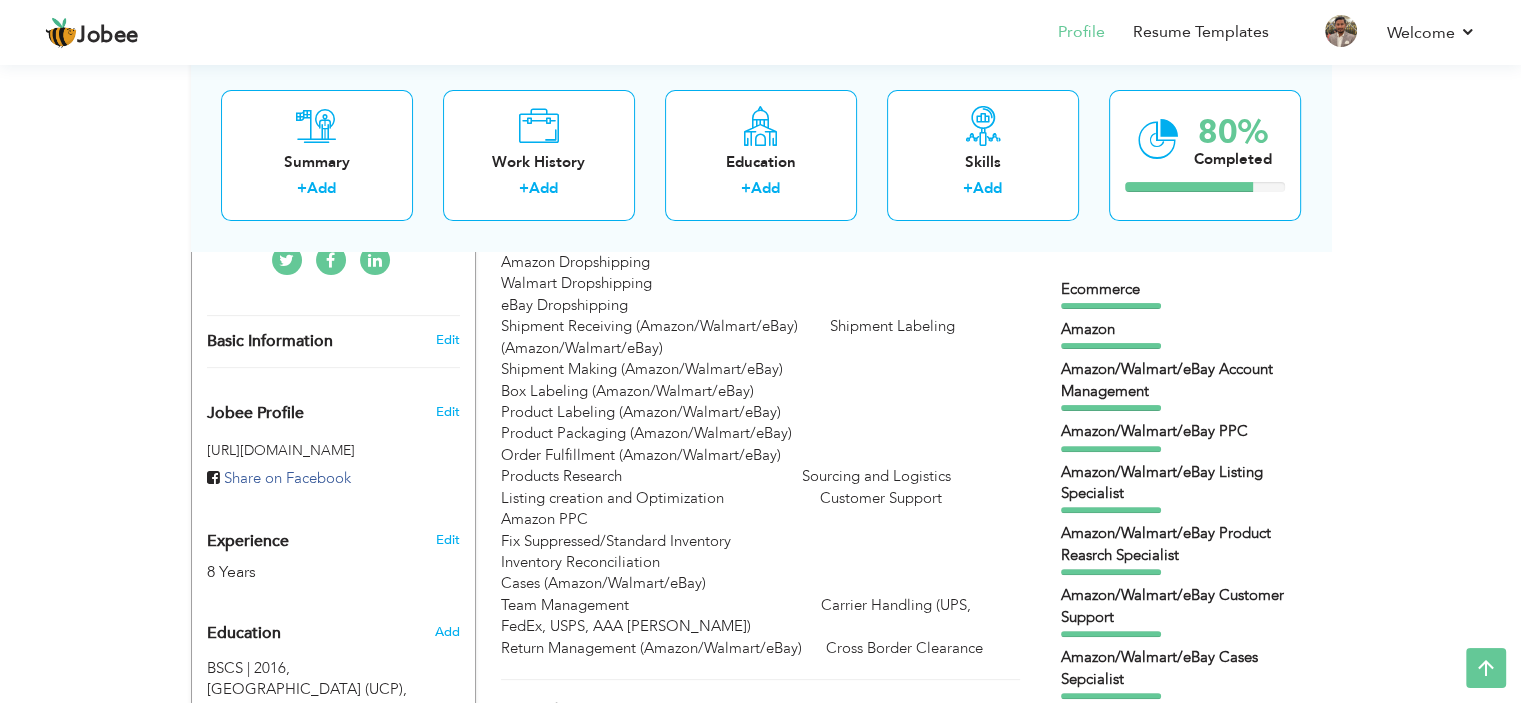 scroll, scrollTop: 440, scrollLeft: 0, axis: vertical 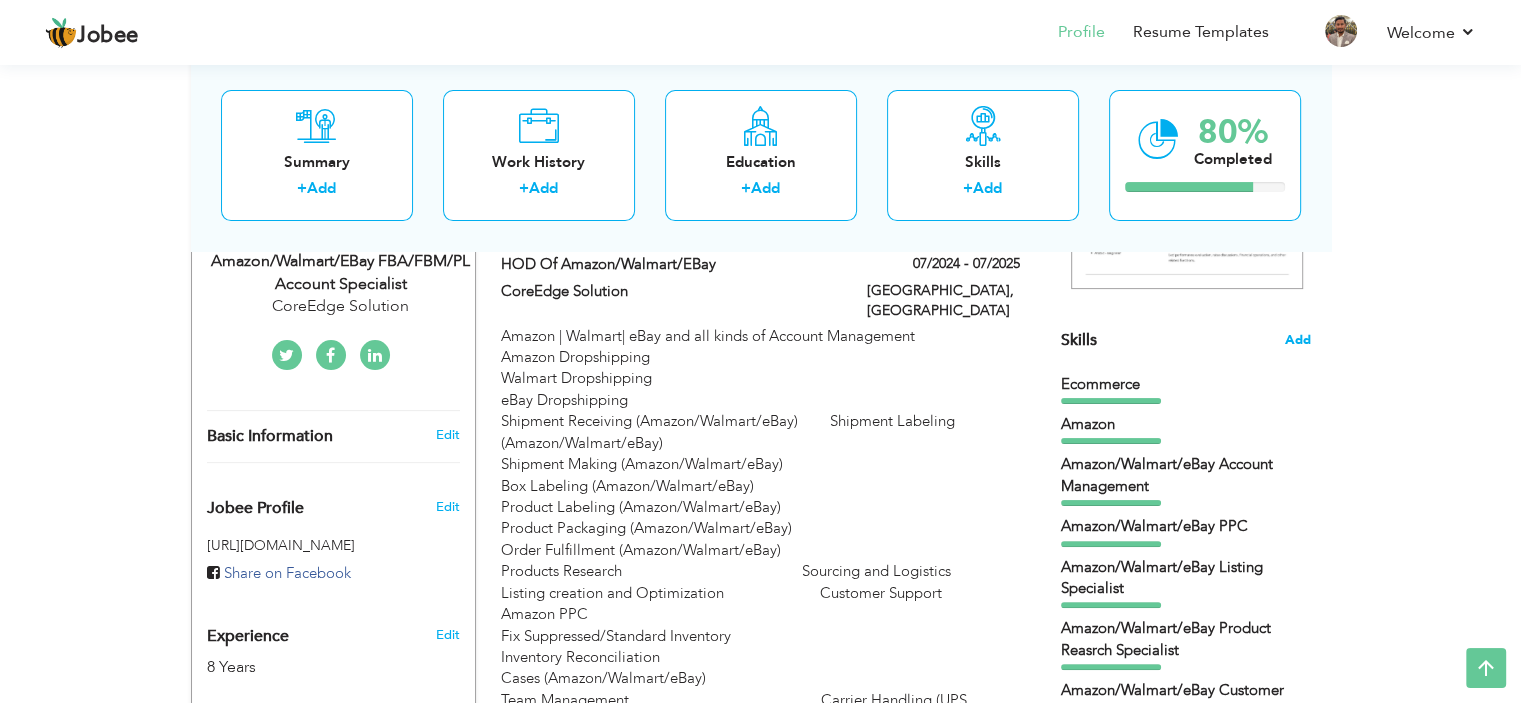 click on "Add" at bounding box center [1298, 340] 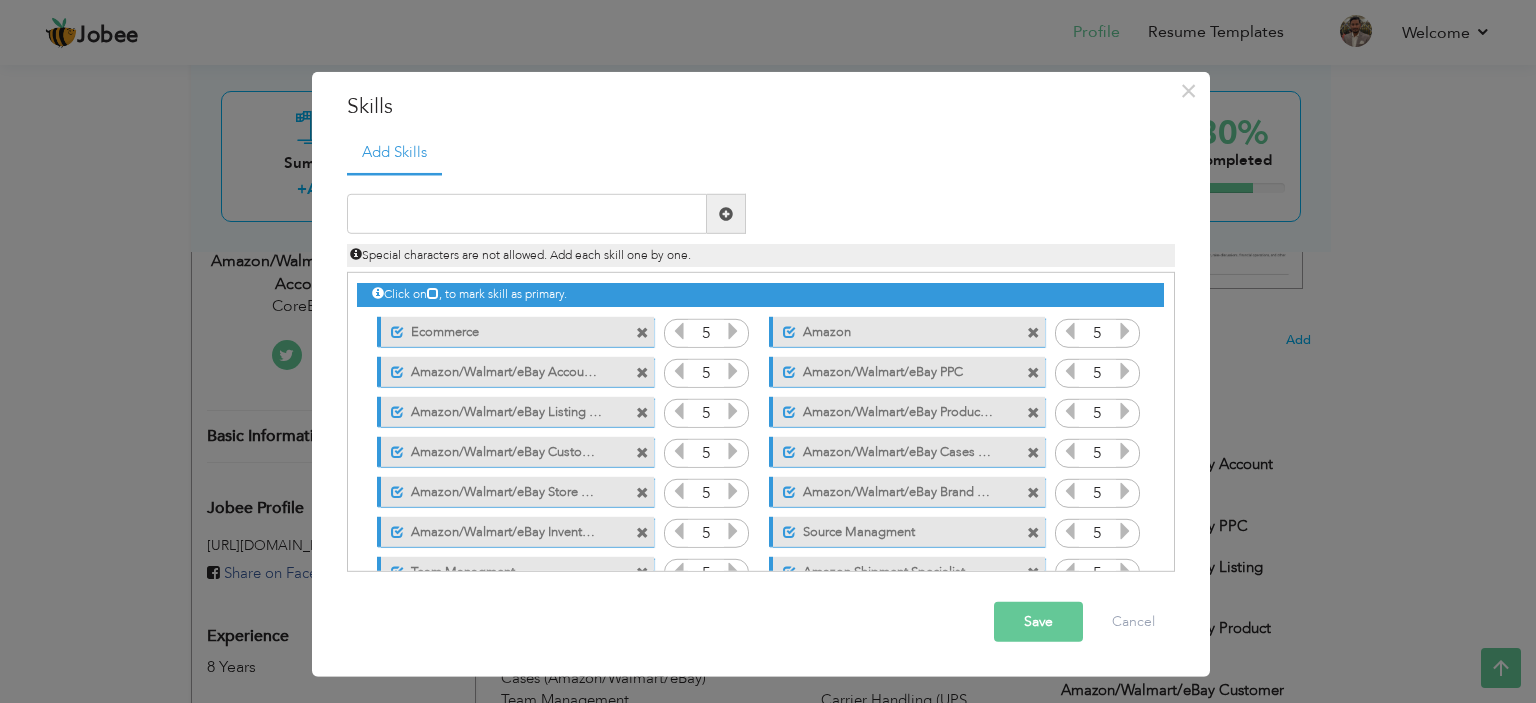 click on "Save" at bounding box center [1038, 622] 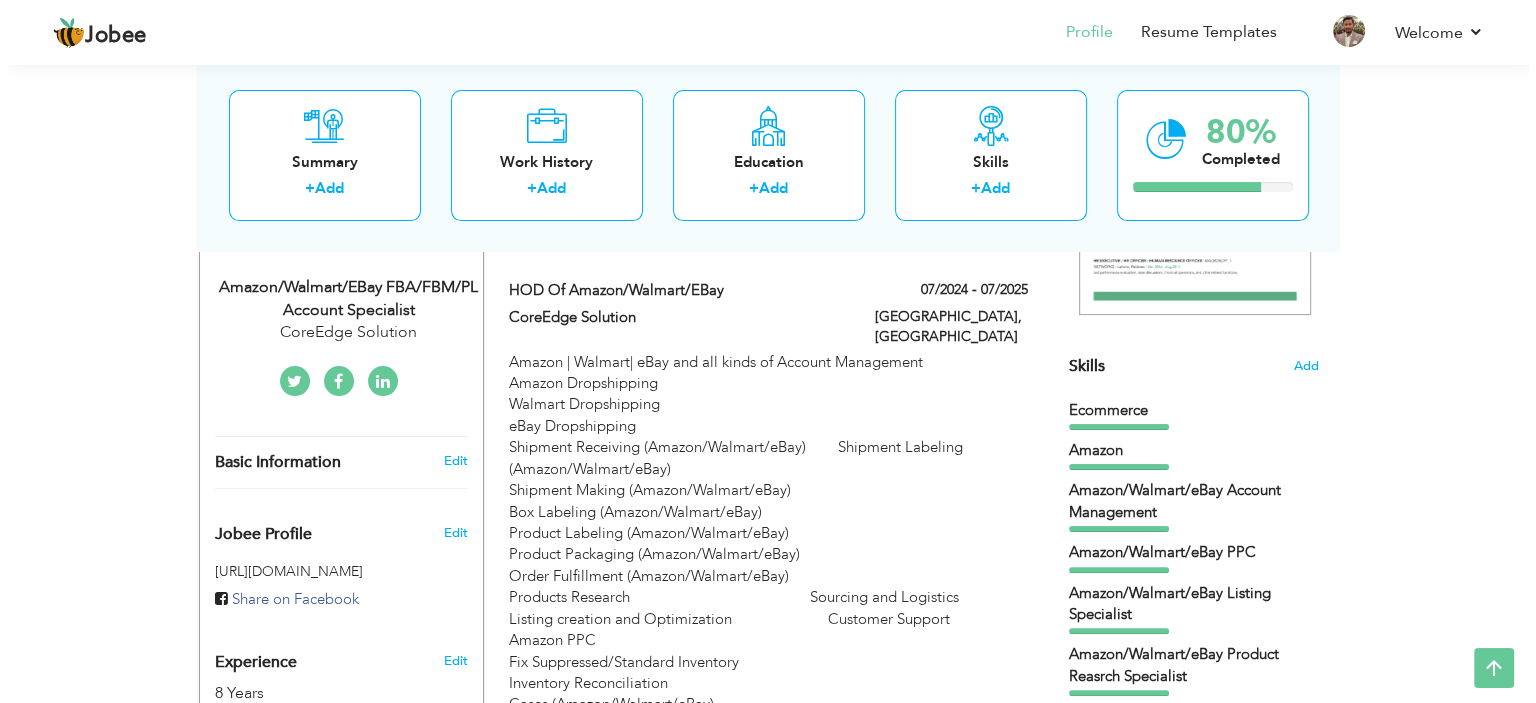 scroll, scrollTop: 392, scrollLeft: 0, axis: vertical 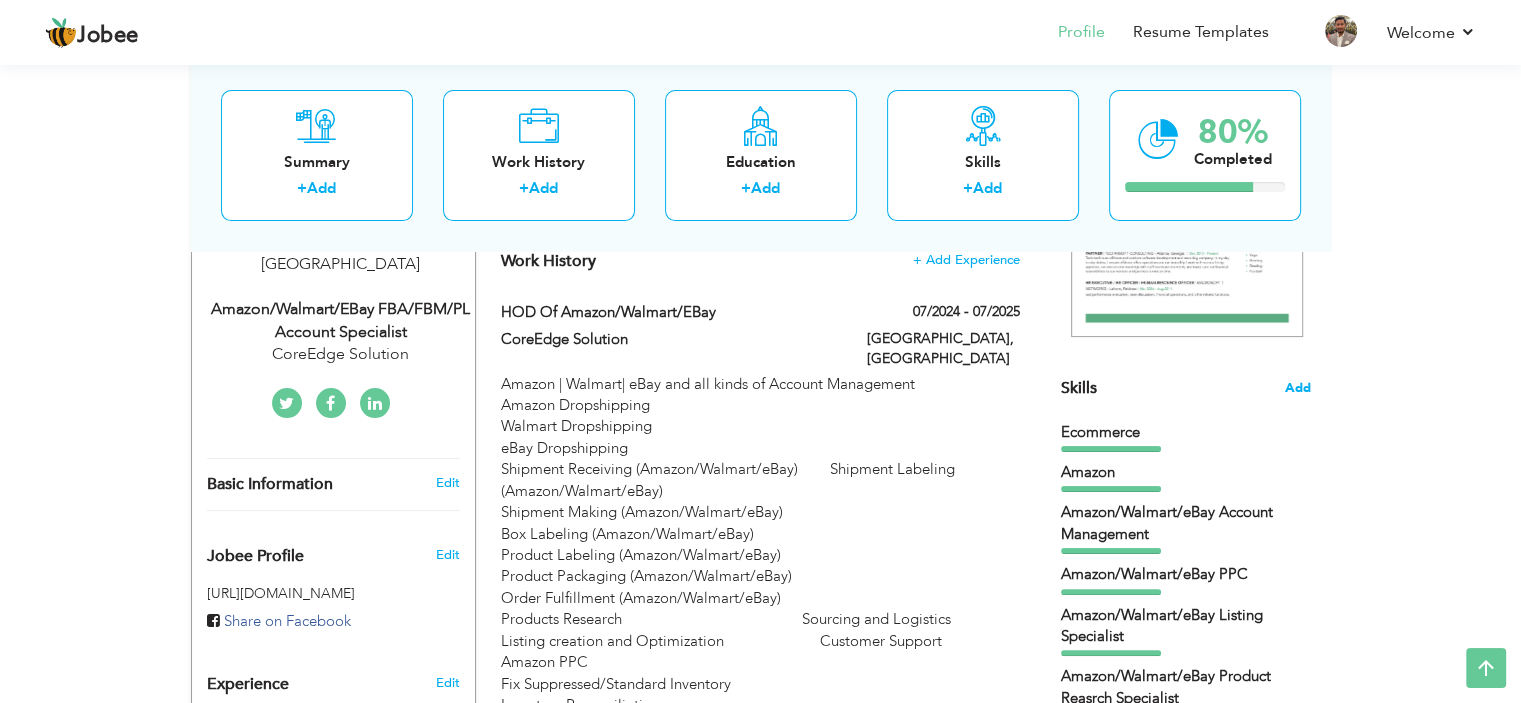 click on "Add" at bounding box center (1298, 388) 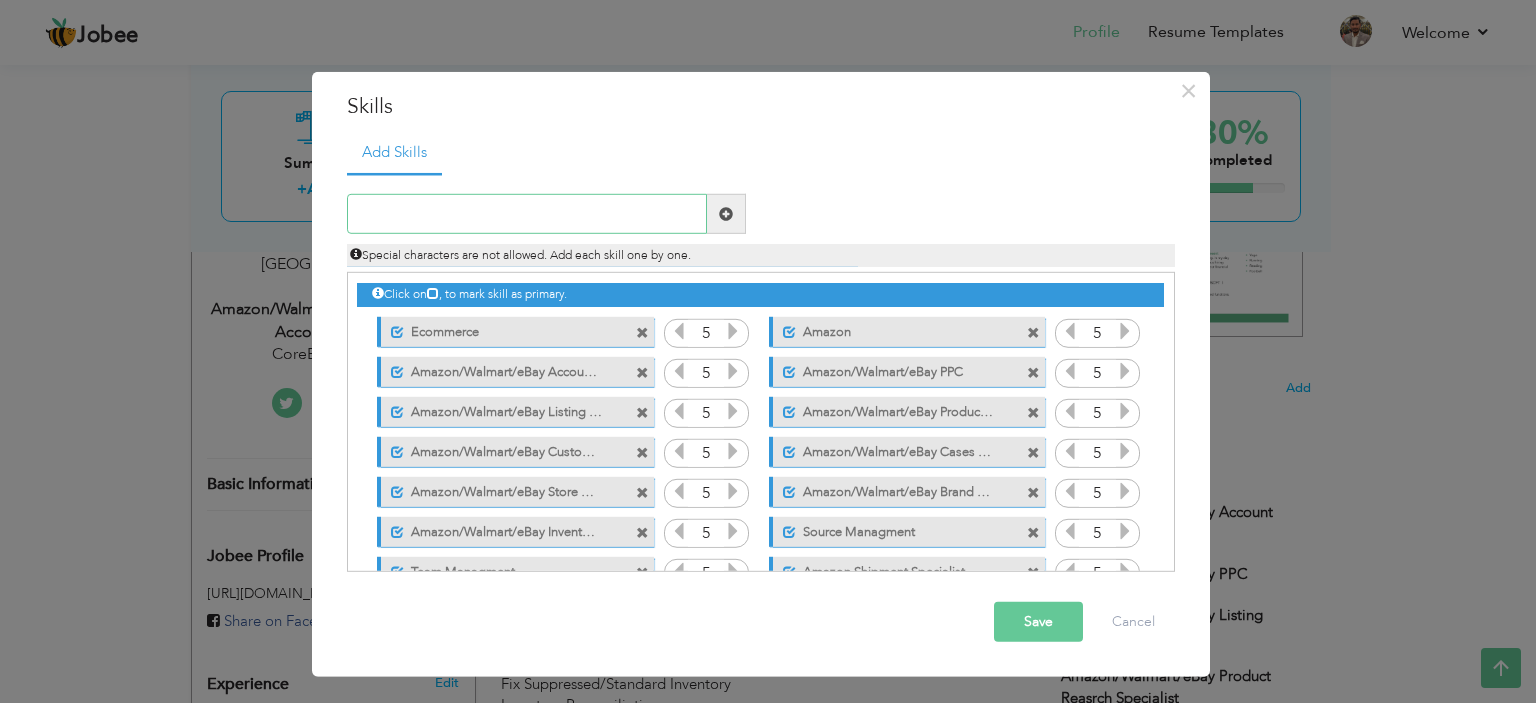 click at bounding box center [527, 214] 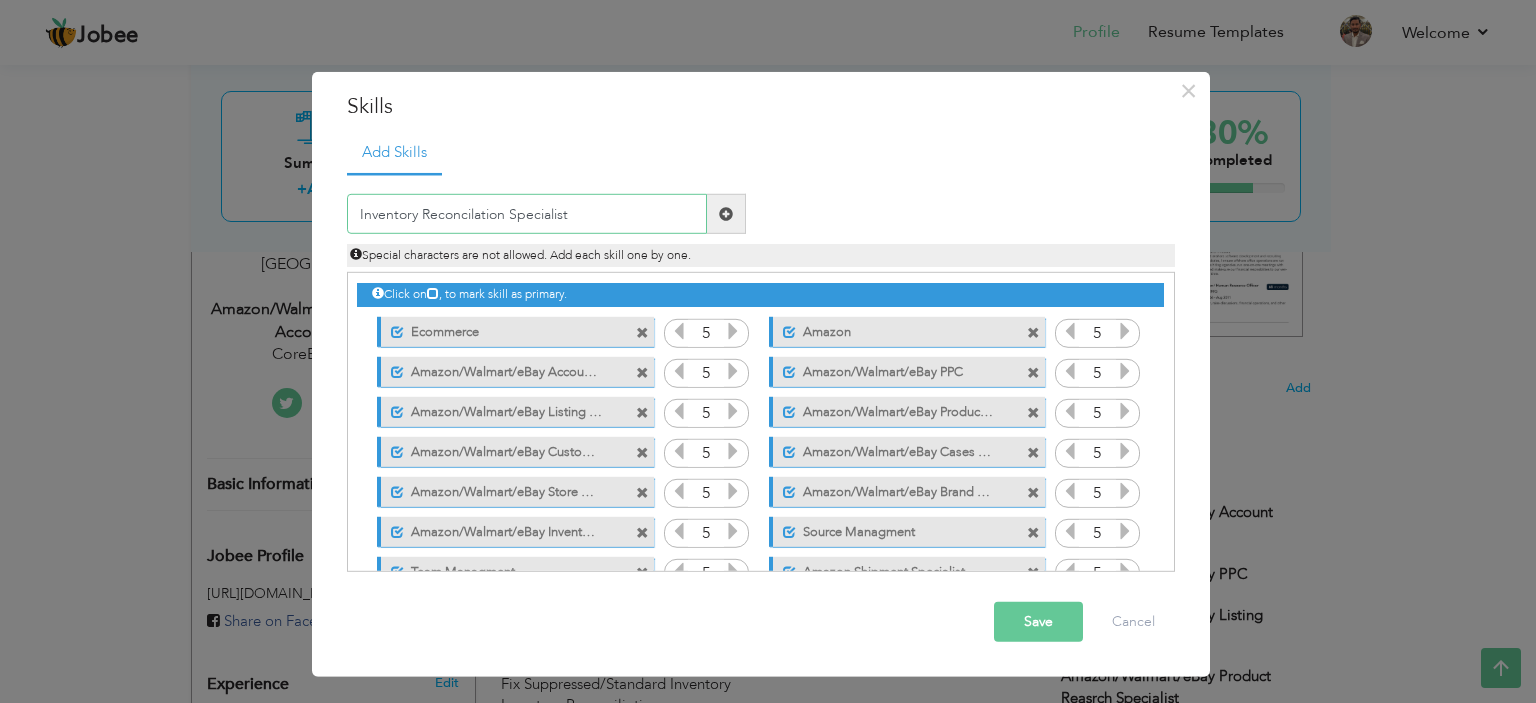 type on "Inventory Reconcilation Specialist" 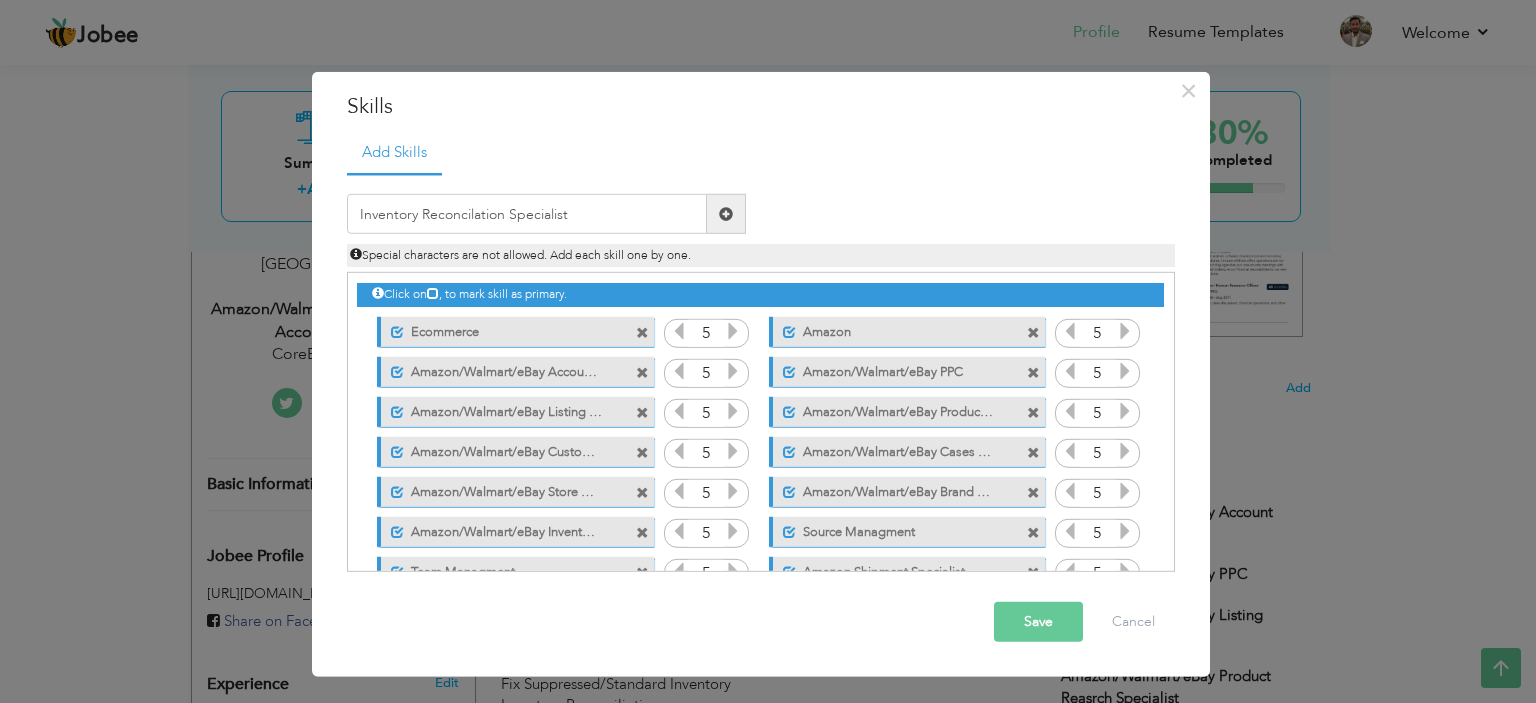 click at bounding box center (726, 214) 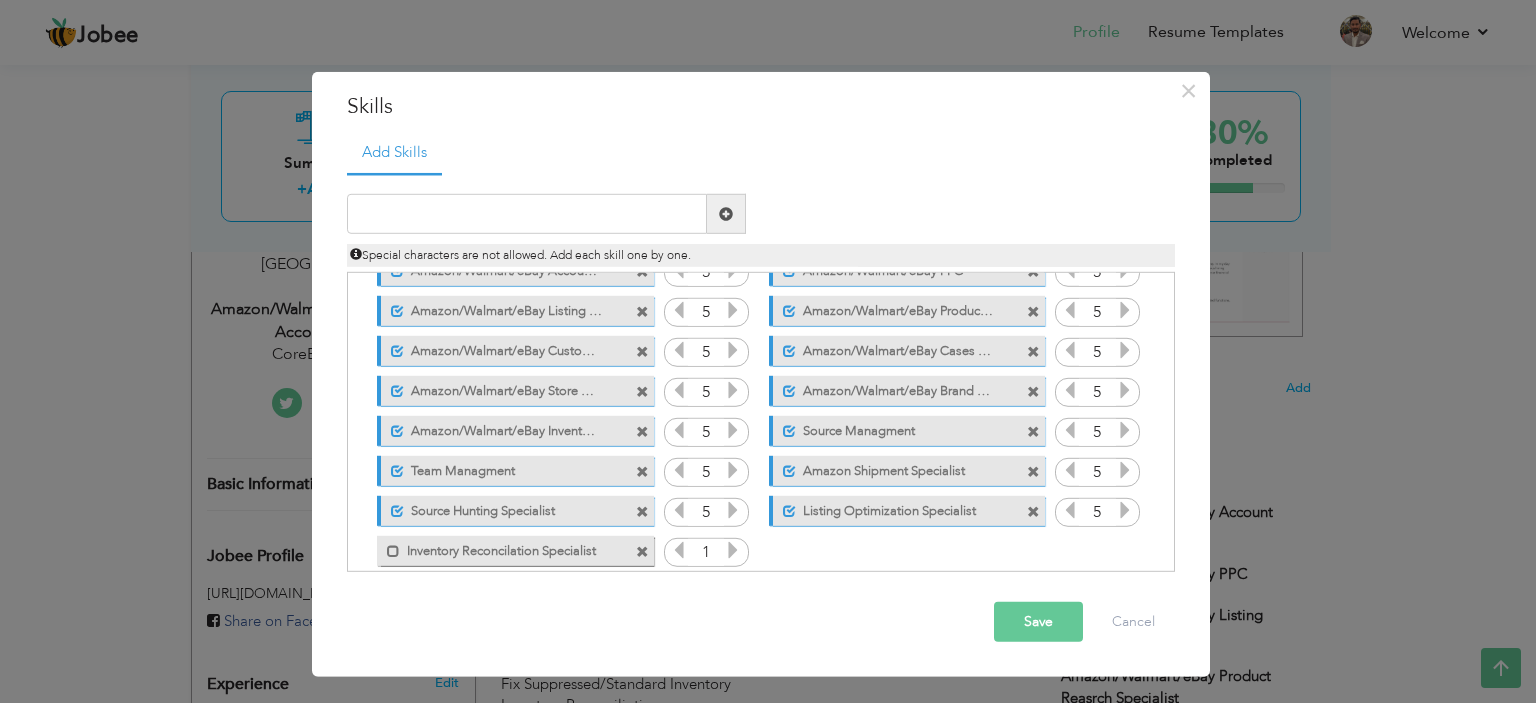 scroll, scrollTop: 124, scrollLeft: 0, axis: vertical 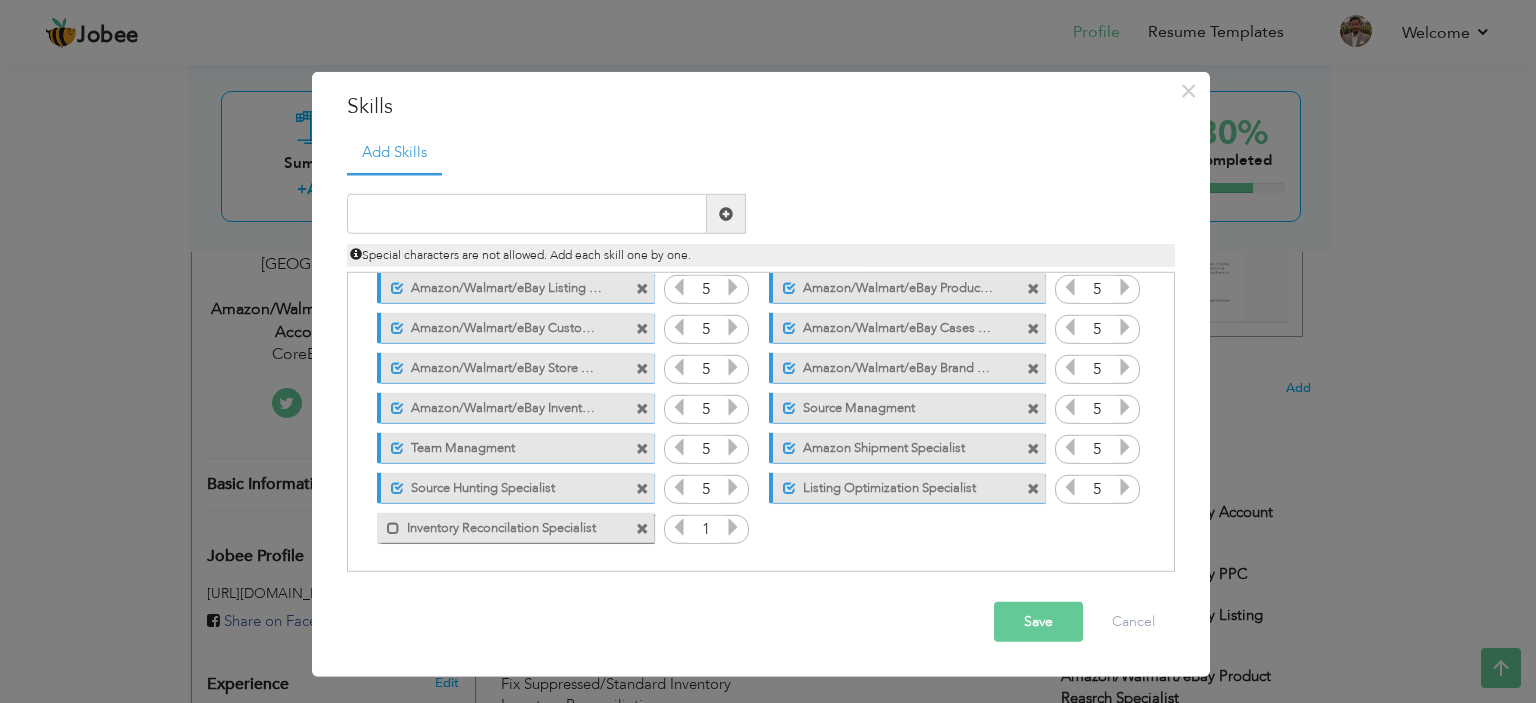 click at bounding box center [733, 527] 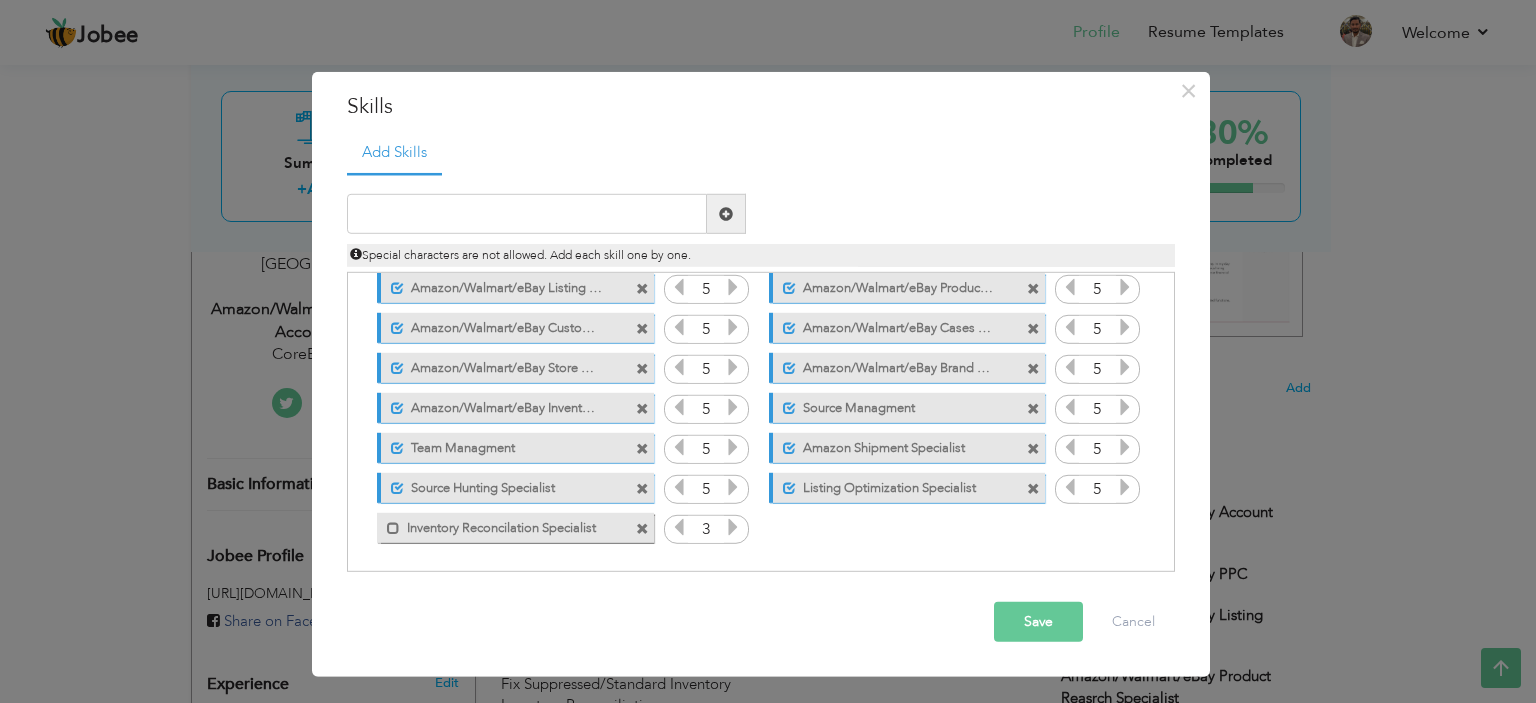 click at bounding box center [733, 527] 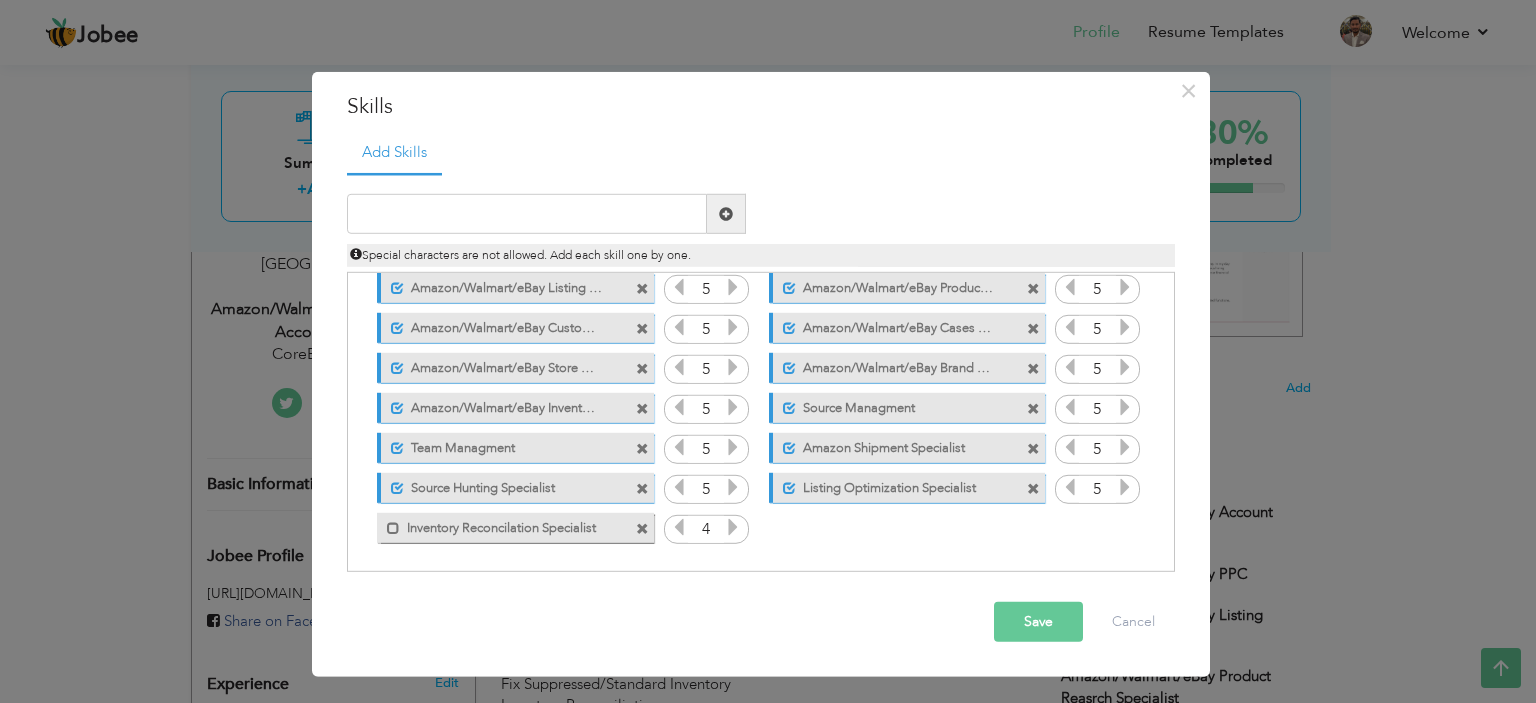 click at bounding box center (733, 527) 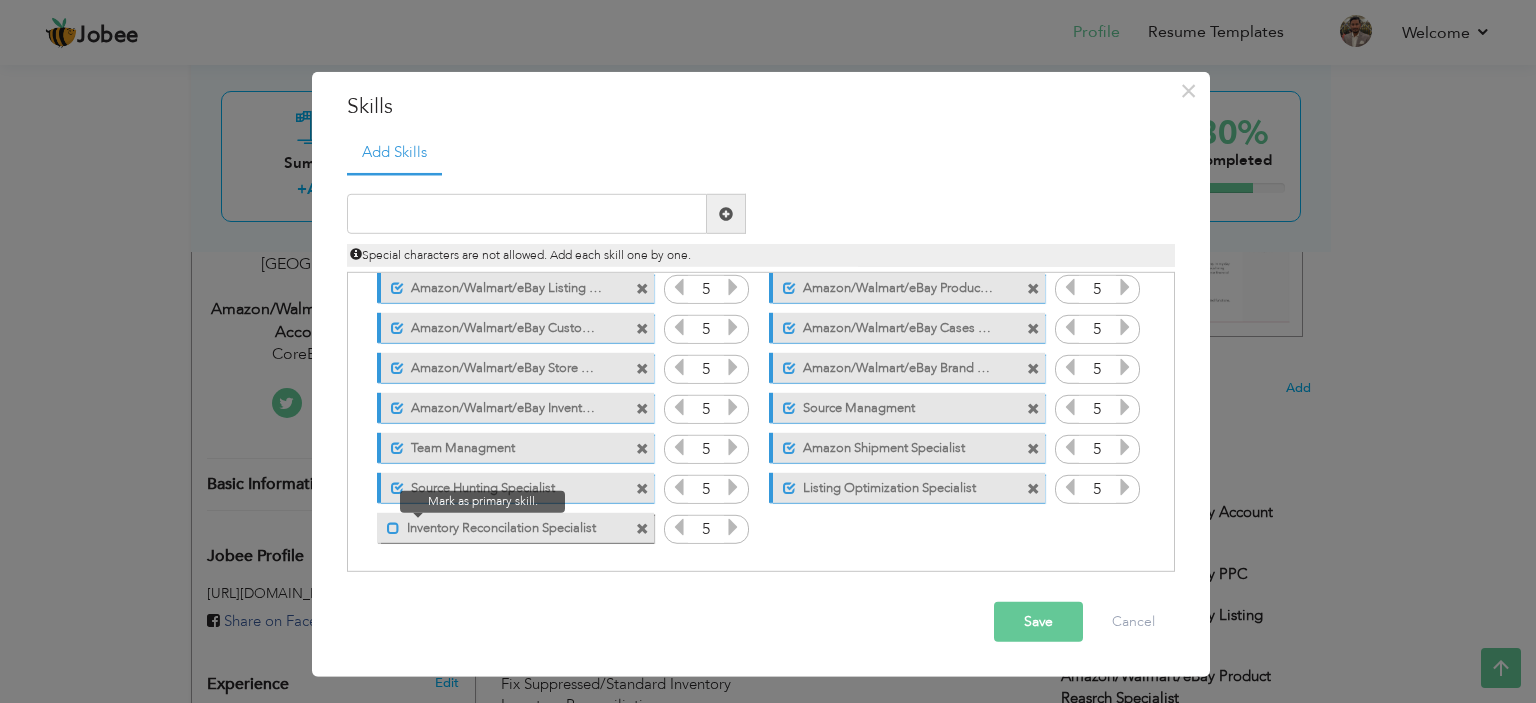 click at bounding box center (393, 527) 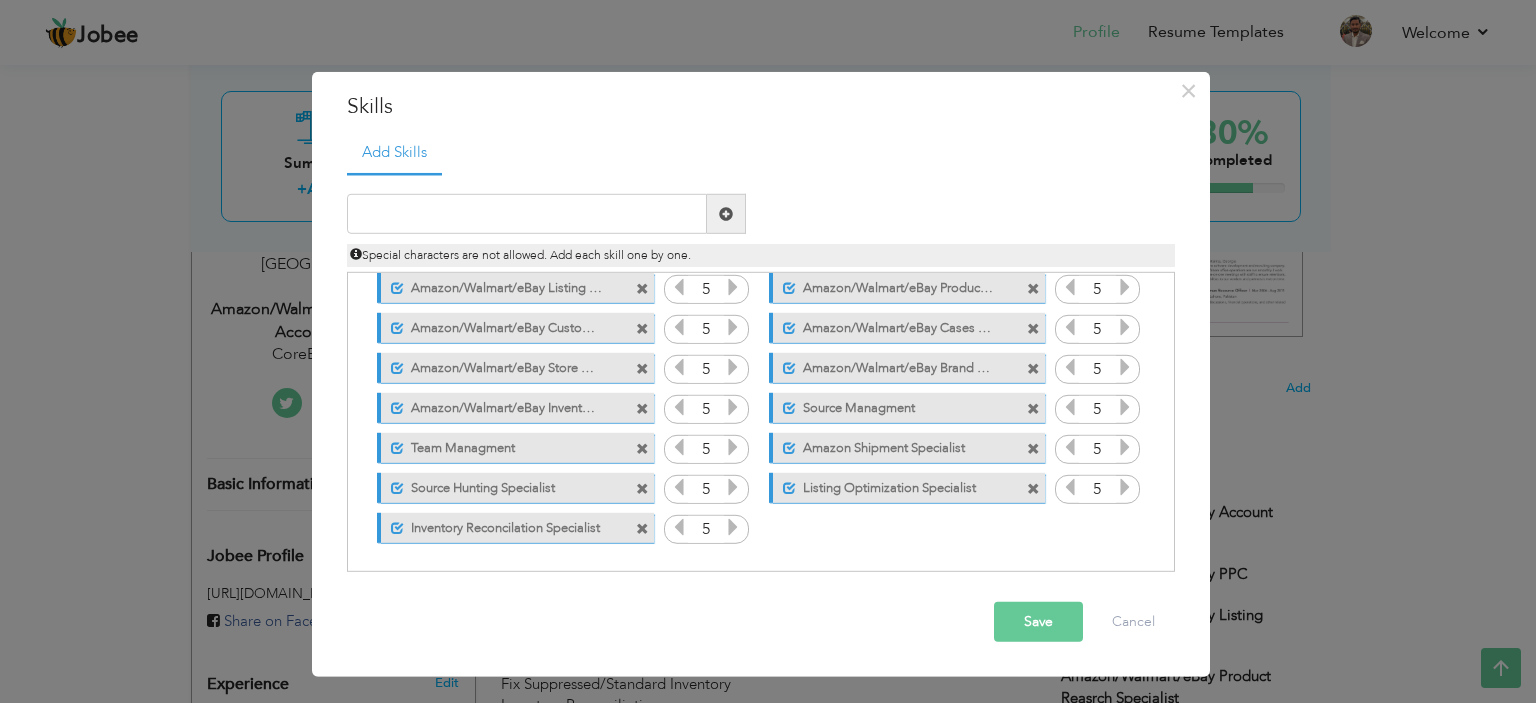click on "Save" at bounding box center [1038, 622] 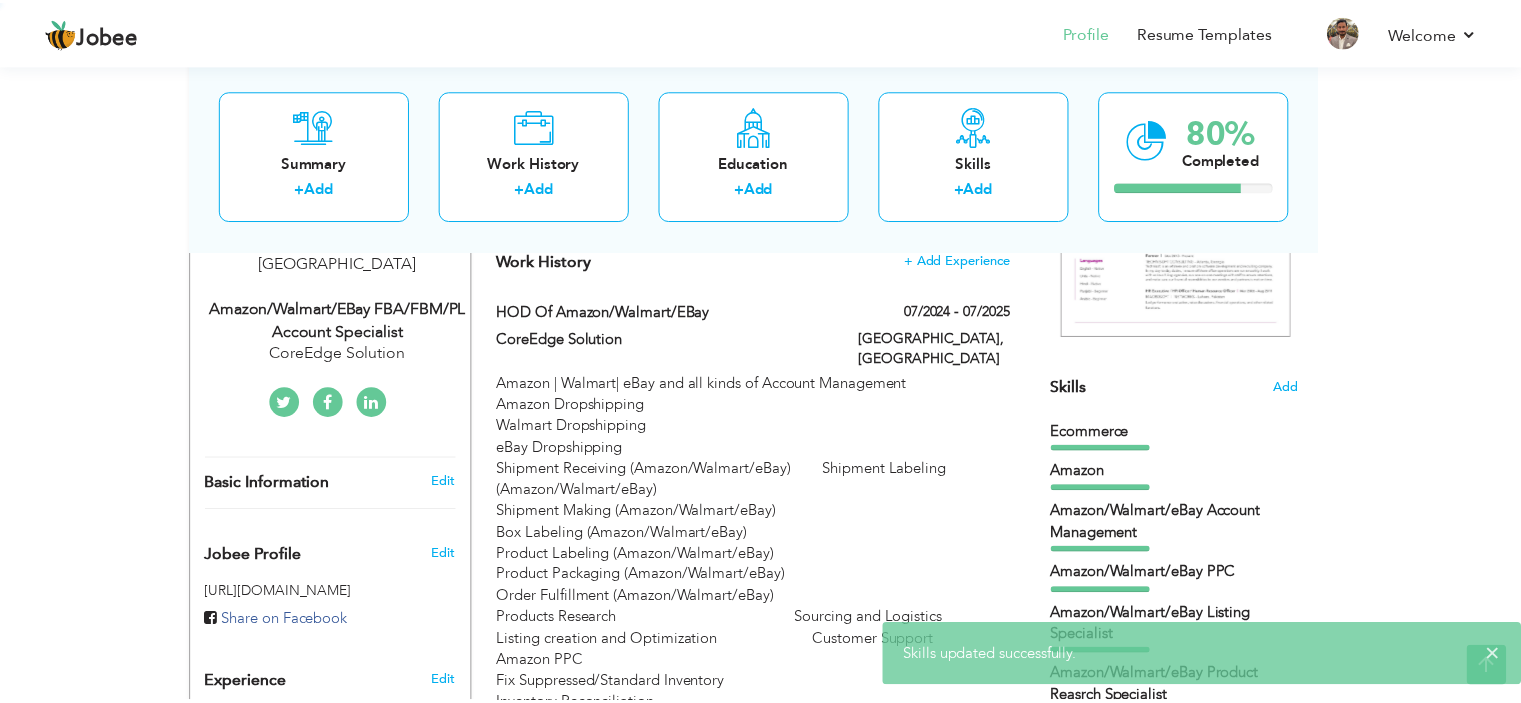 scroll, scrollTop: 0, scrollLeft: 0, axis: both 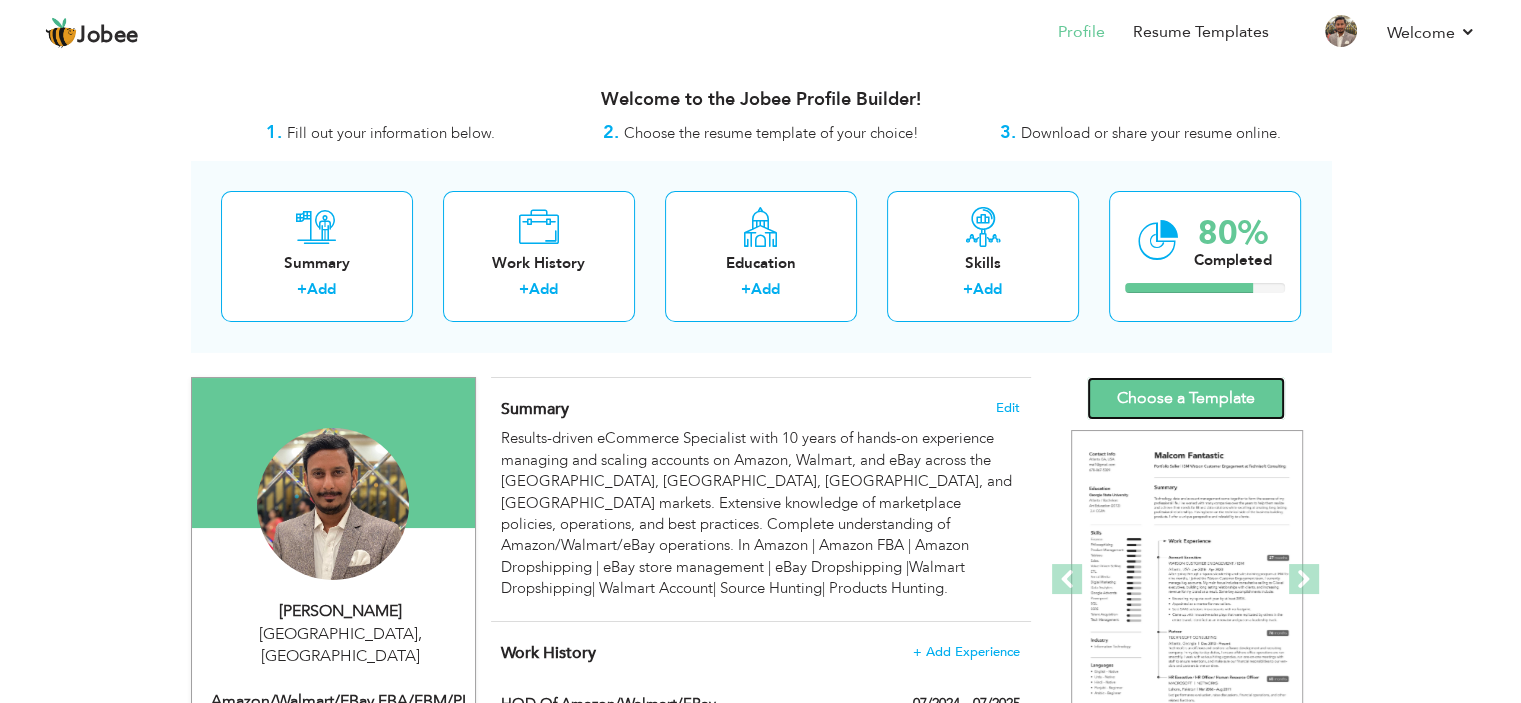 click on "Choose a Template" at bounding box center (1186, 398) 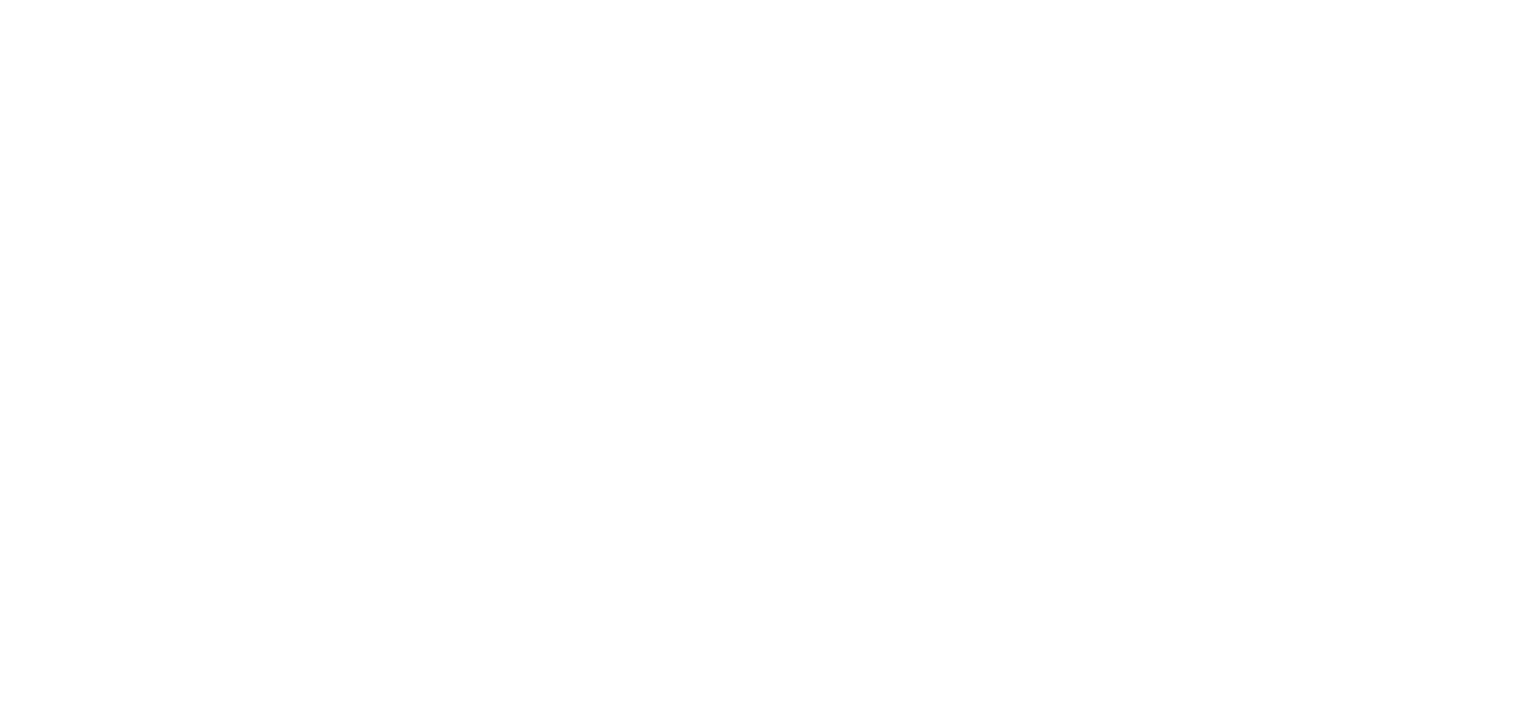 scroll, scrollTop: 0, scrollLeft: 0, axis: both 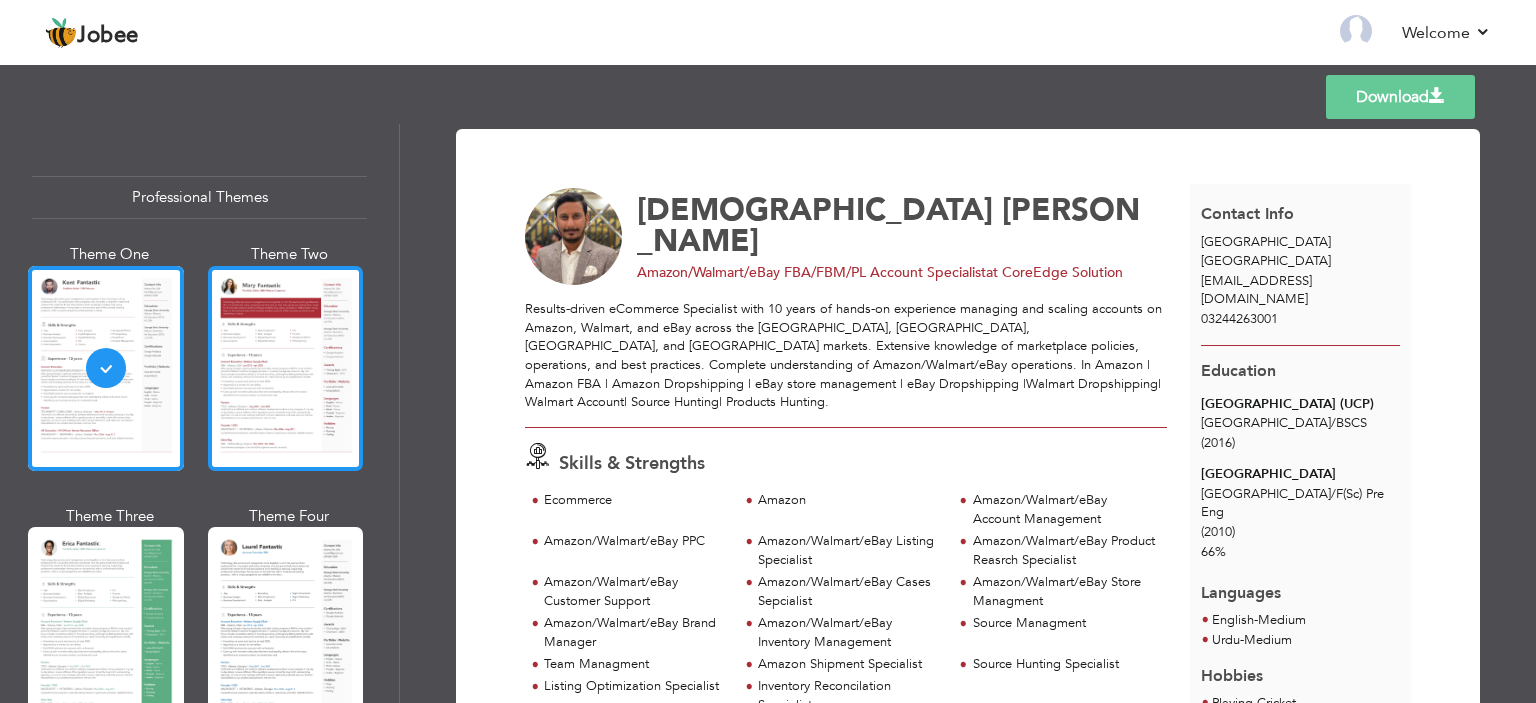 click at bounding box center [286, 368] 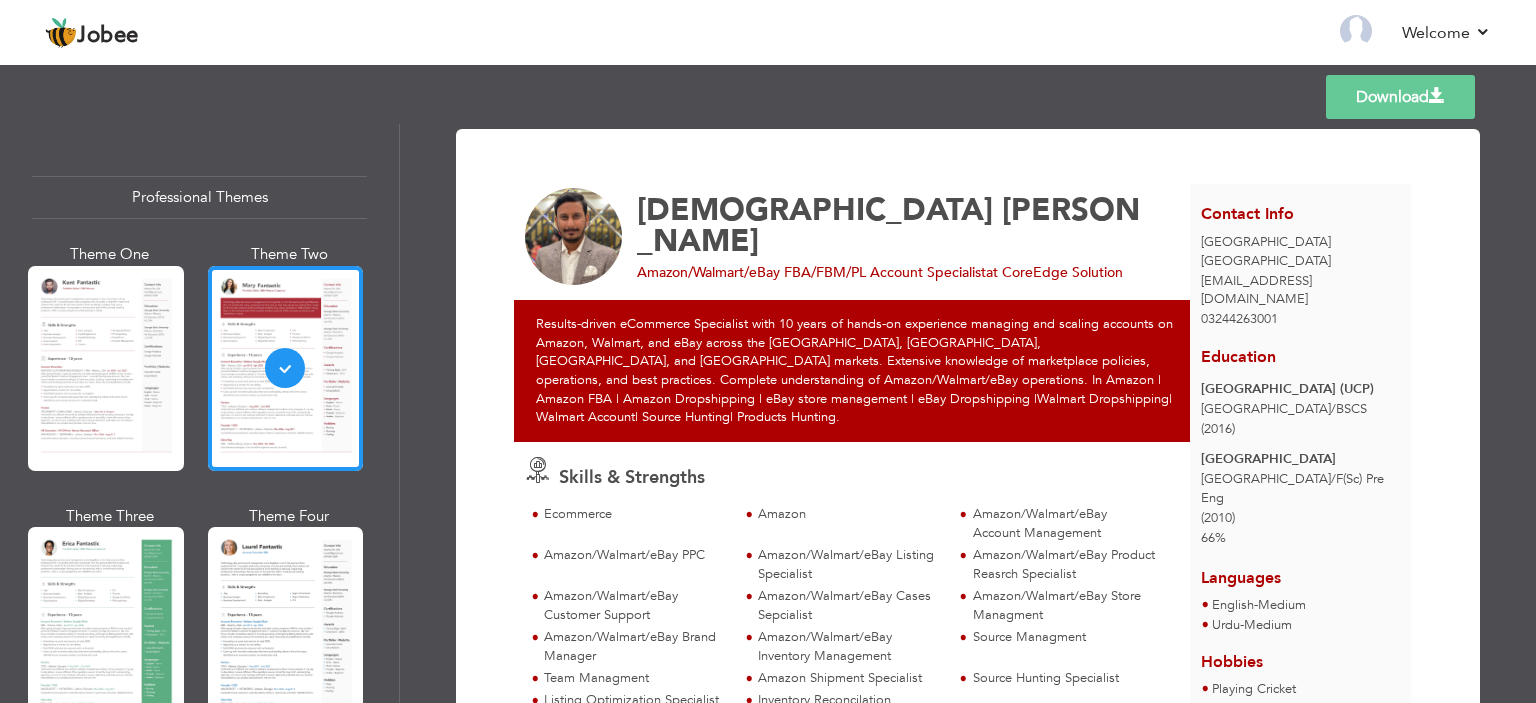 click on "Download" at bounding box center (1400, 97) 